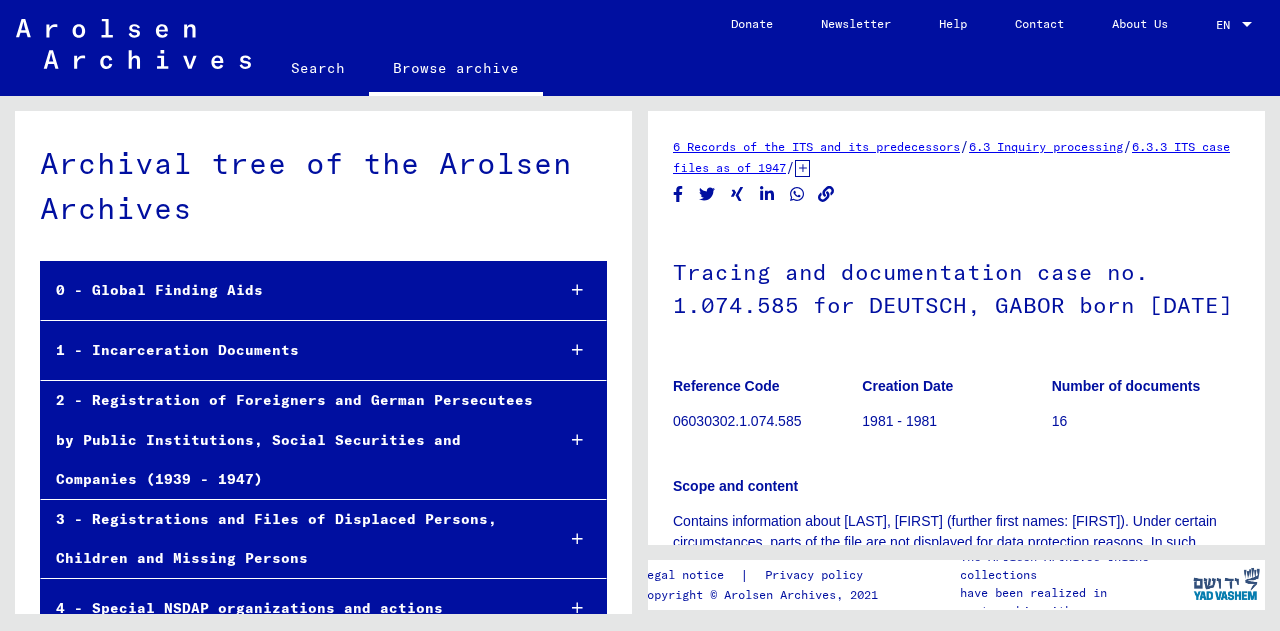 scroll, scrollTop: 0, scrollLeft: 0, axis: both 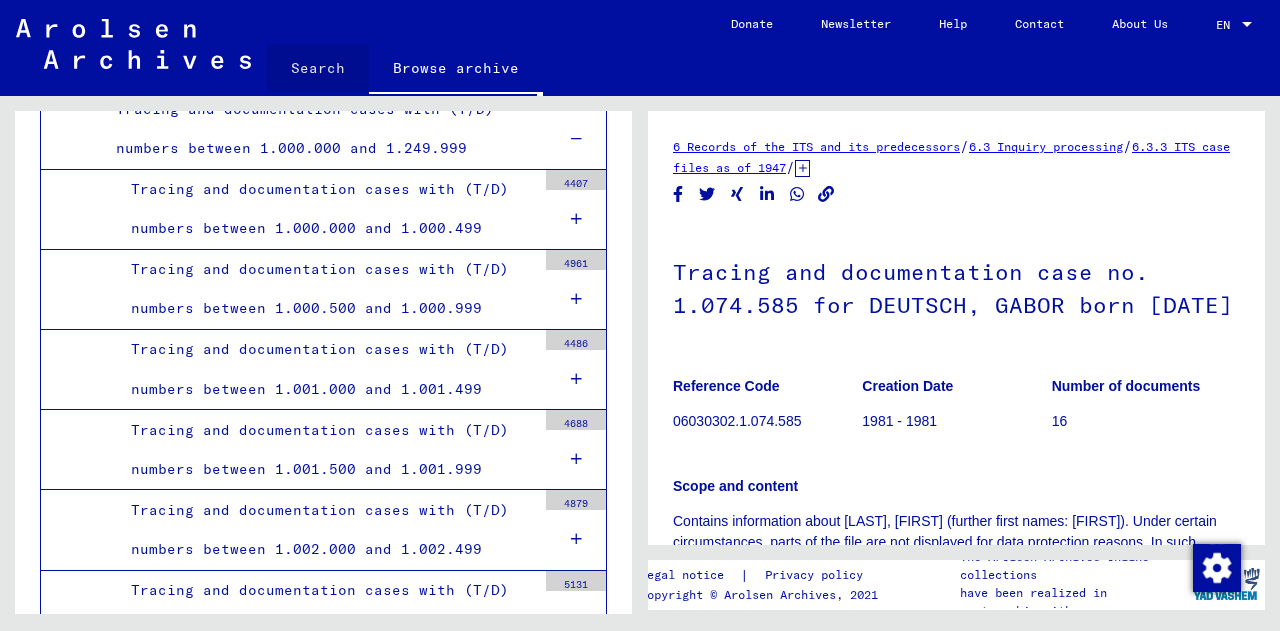 click on "Search" 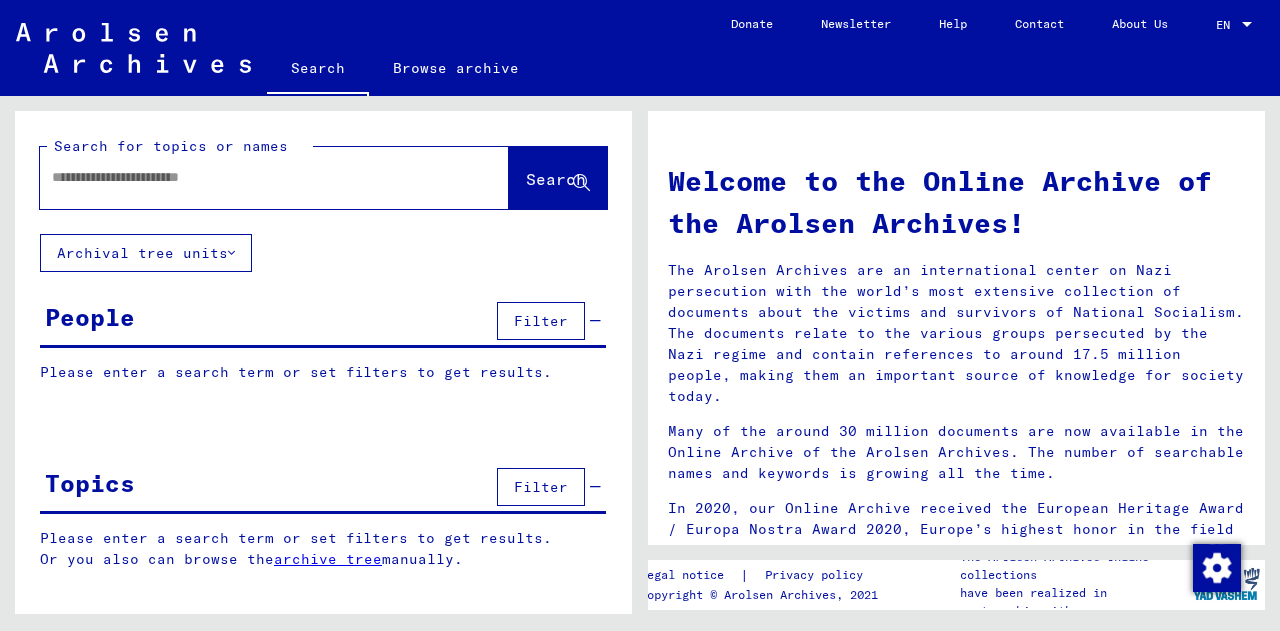 click on "Search for topics or names" 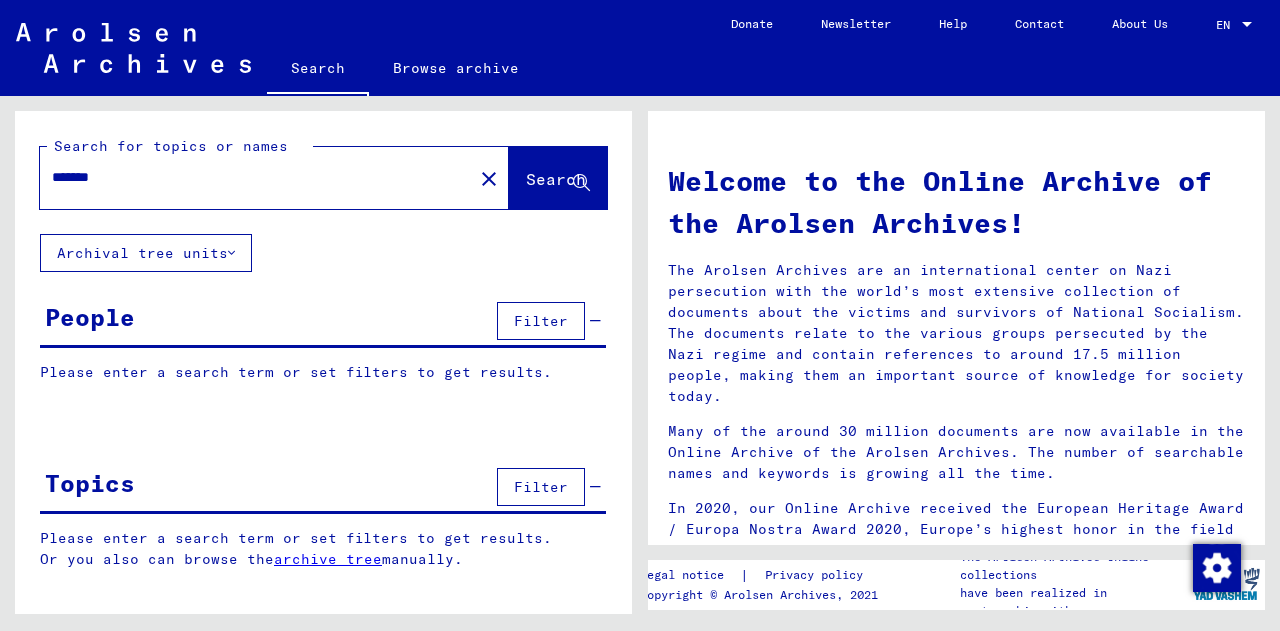type on "*******" 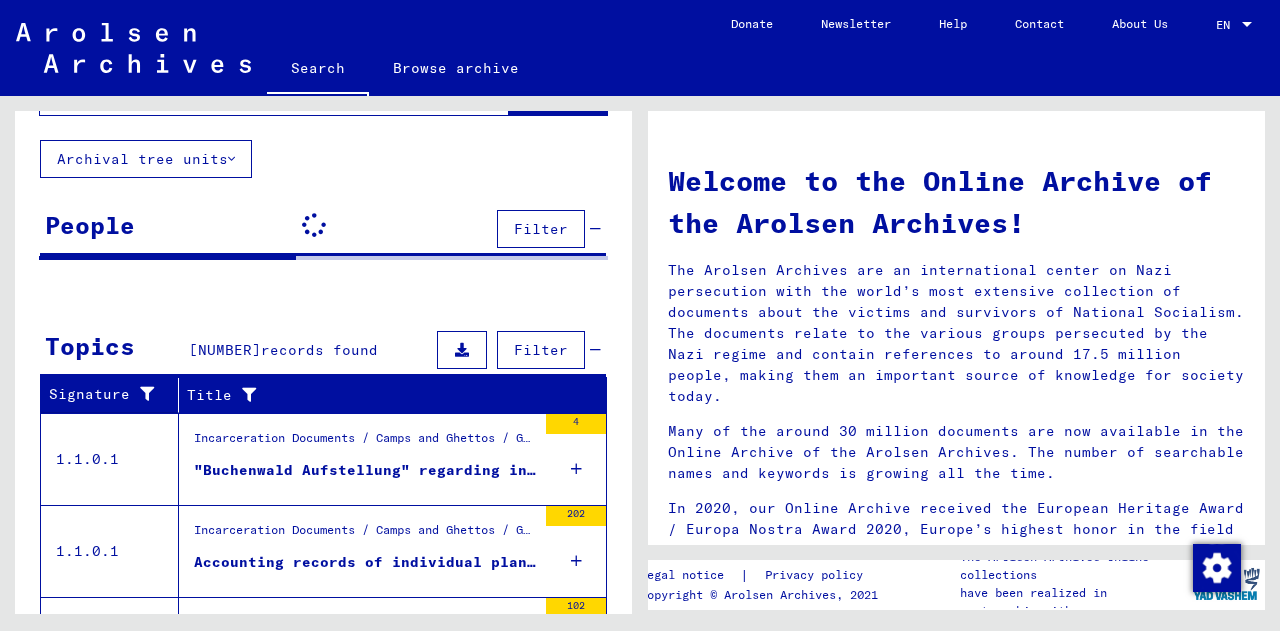 scroll, scrollTop: 0, scrollLeft: 0, axis: both 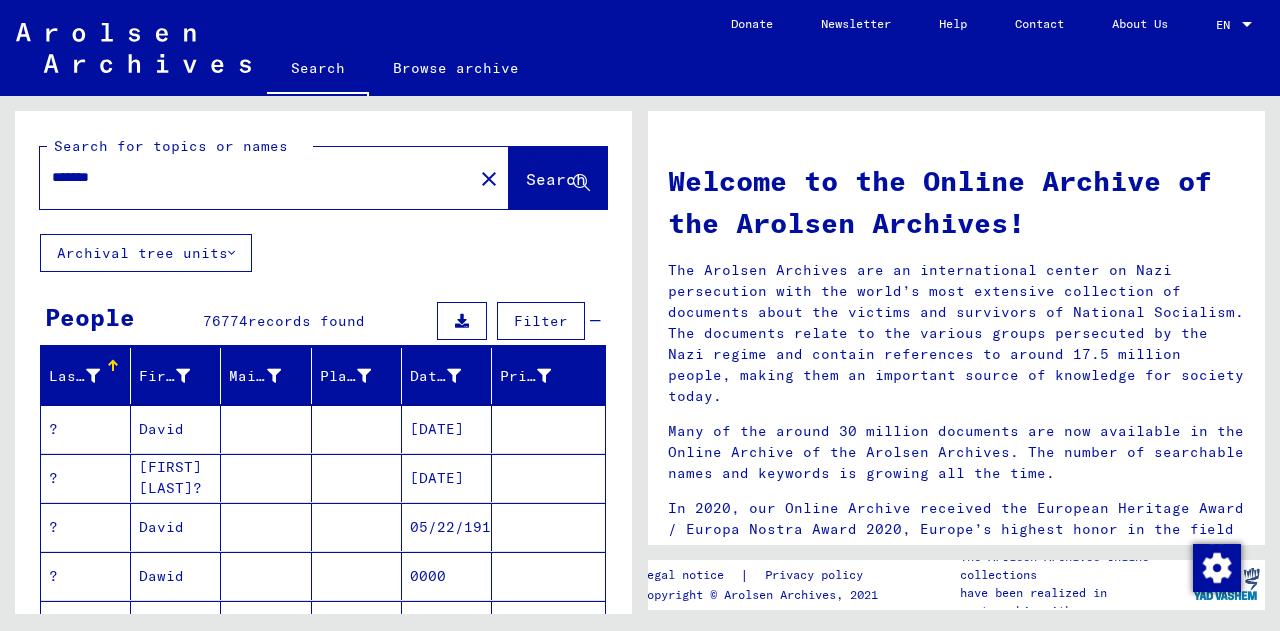 click at bounding box center (93, 376) 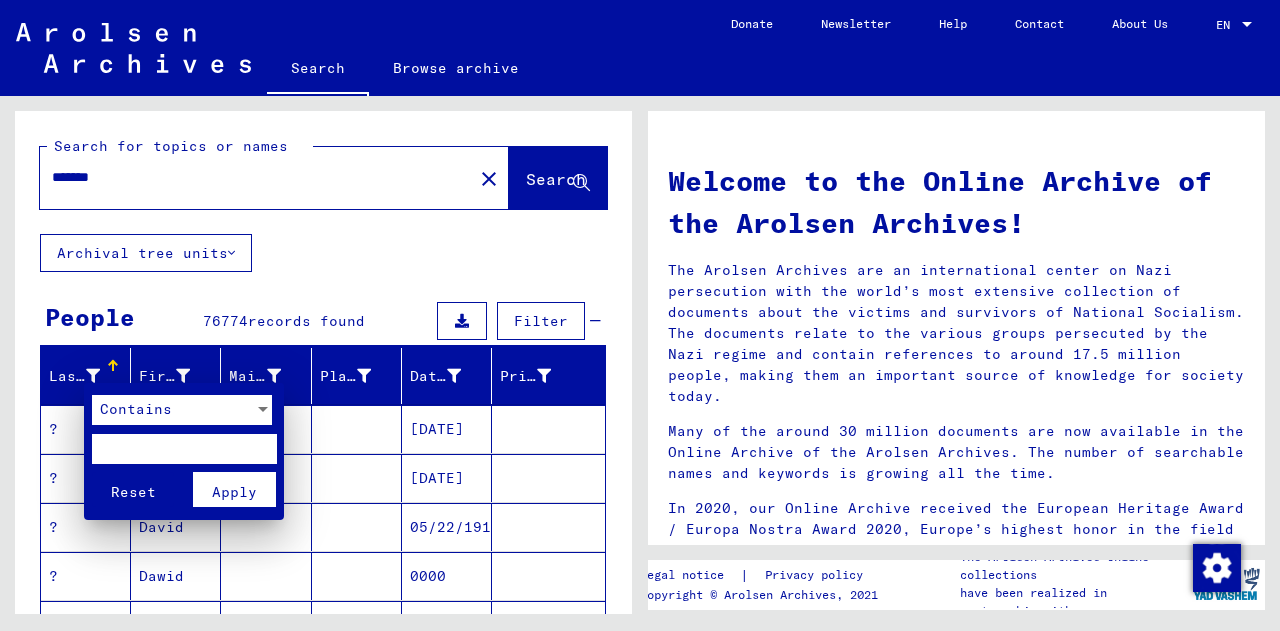 click at bounding box center [184, 449] 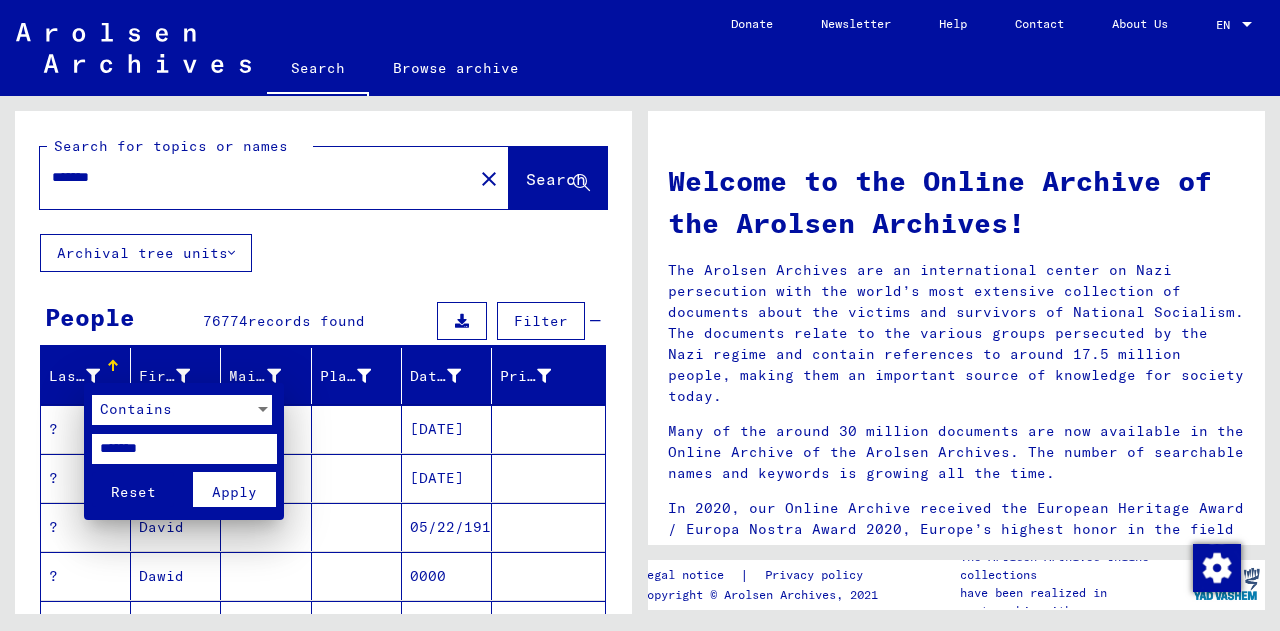 type on "*******" 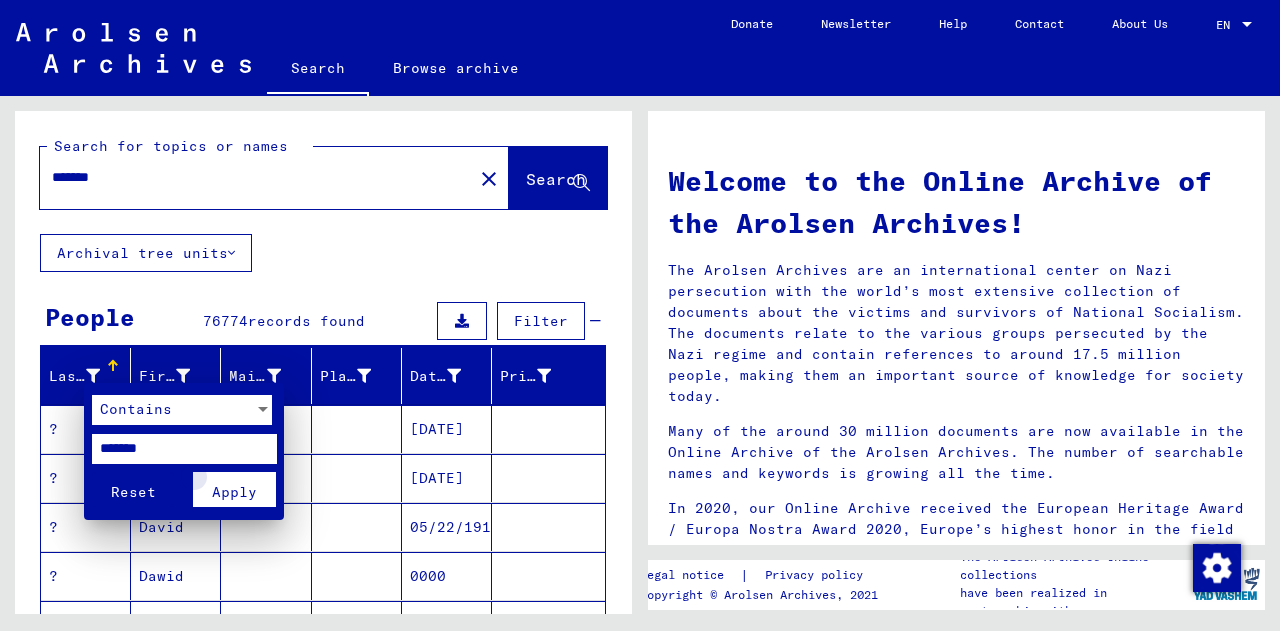 click on "Apply" at bounding box center [234, 489] 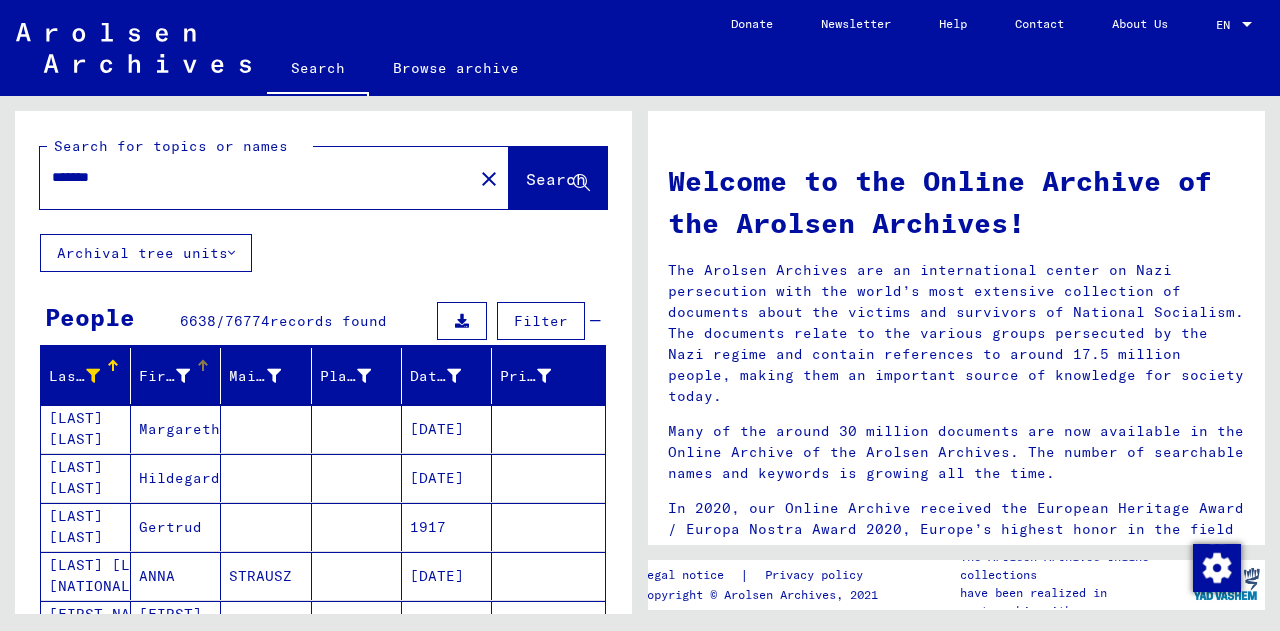 click at bounding box center (183, 376) 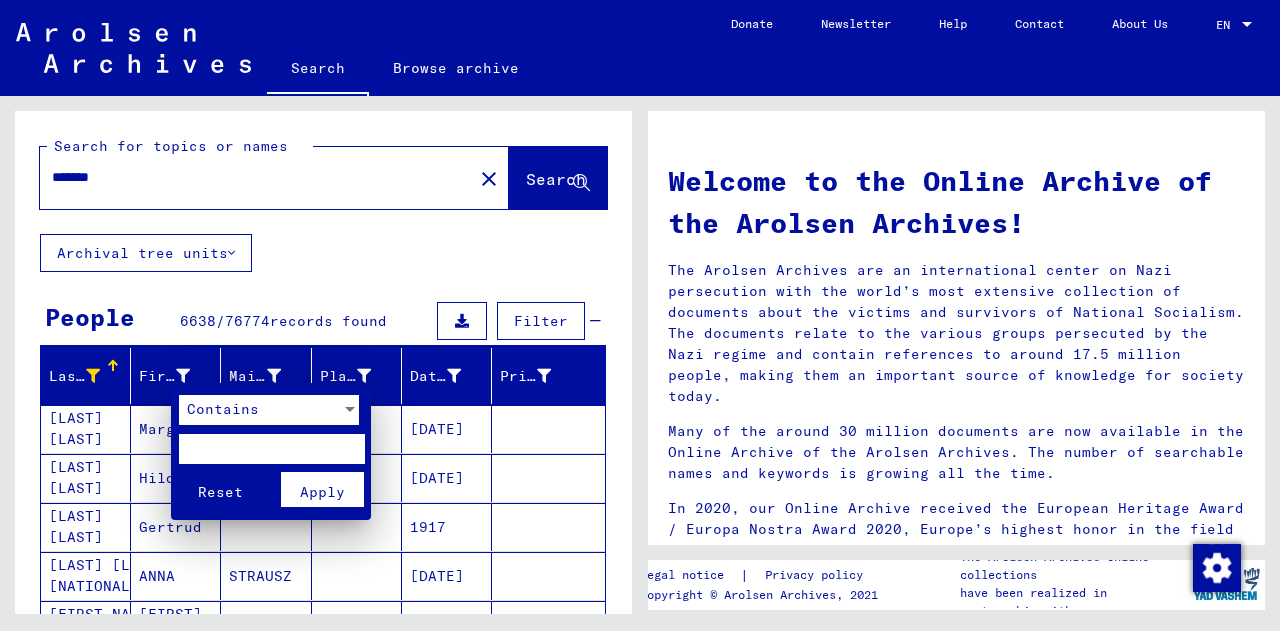 click at bounding box center (271, 449) 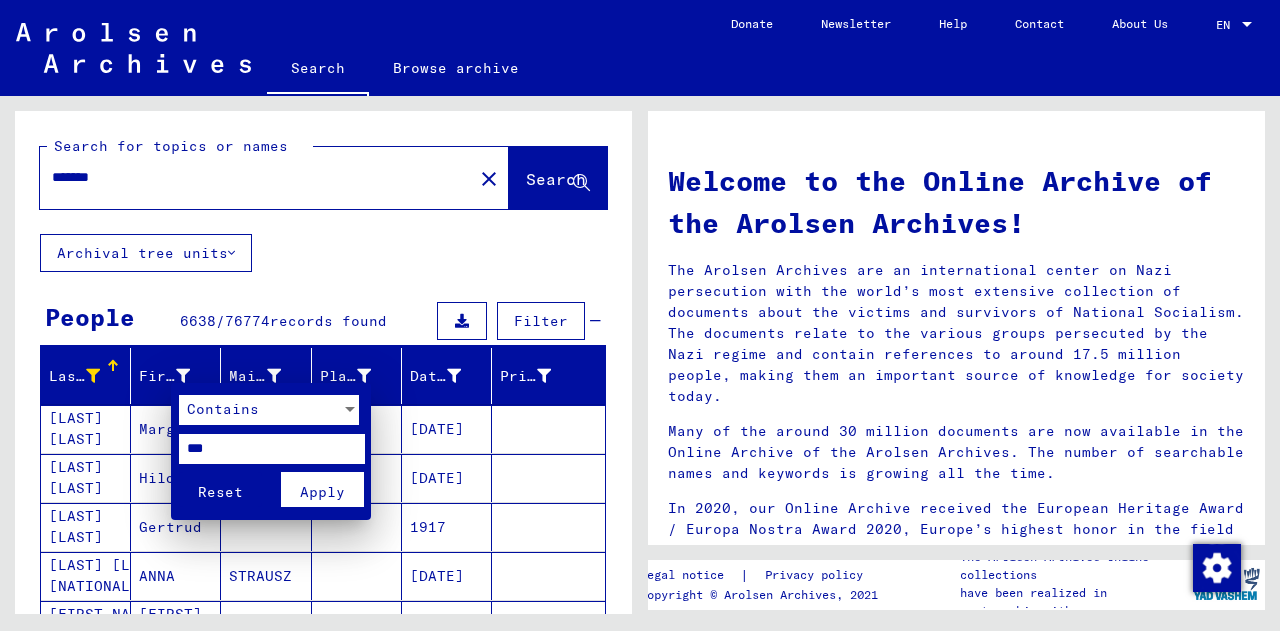 type on "***" 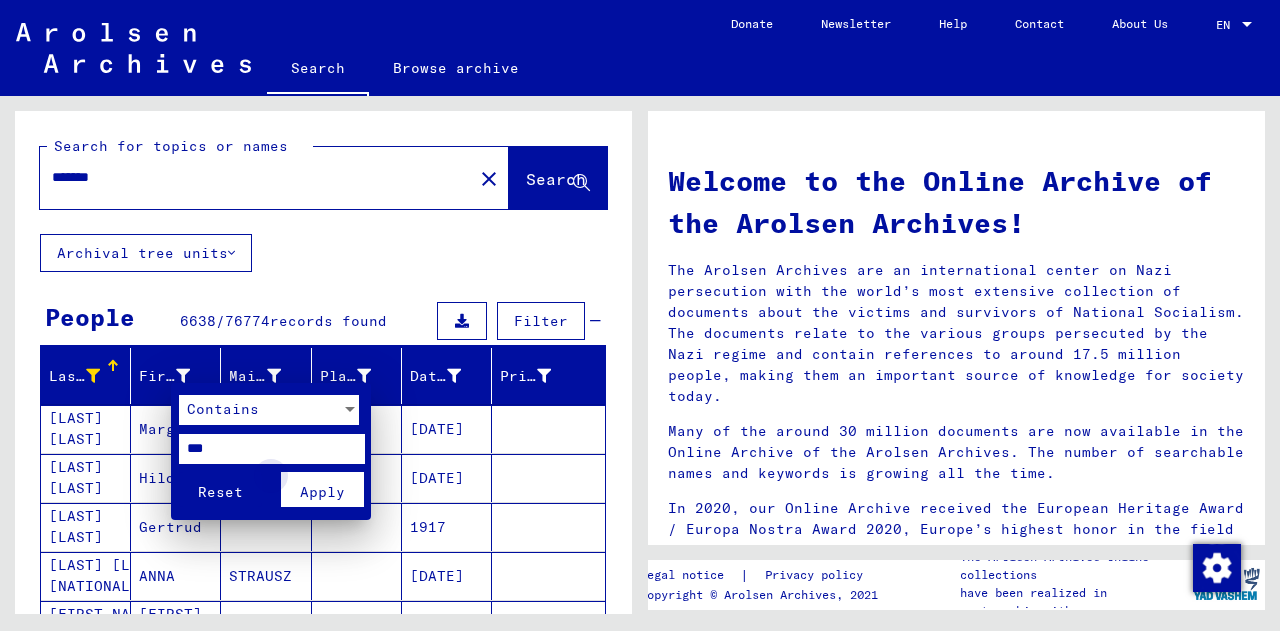 click on "Apply" at bounding box center (322, 492) 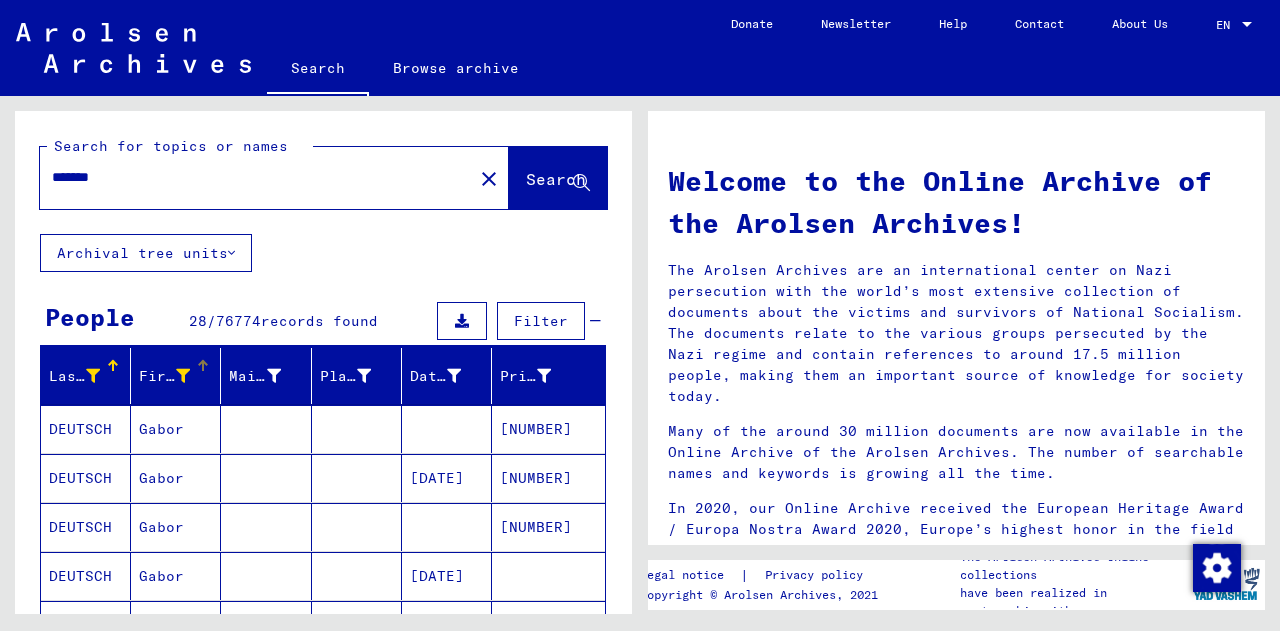 click on "Gabor" at bounding box center (176, 527) 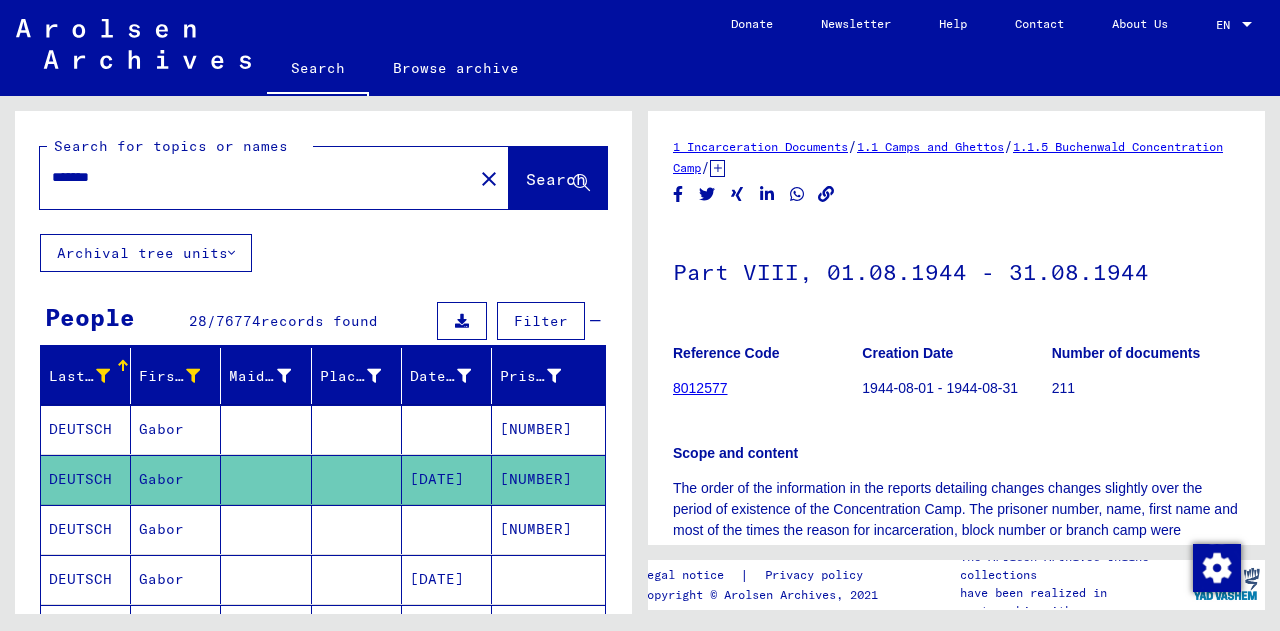 scroll, scrollTop: 0, scrollLeft: 0, axis: both 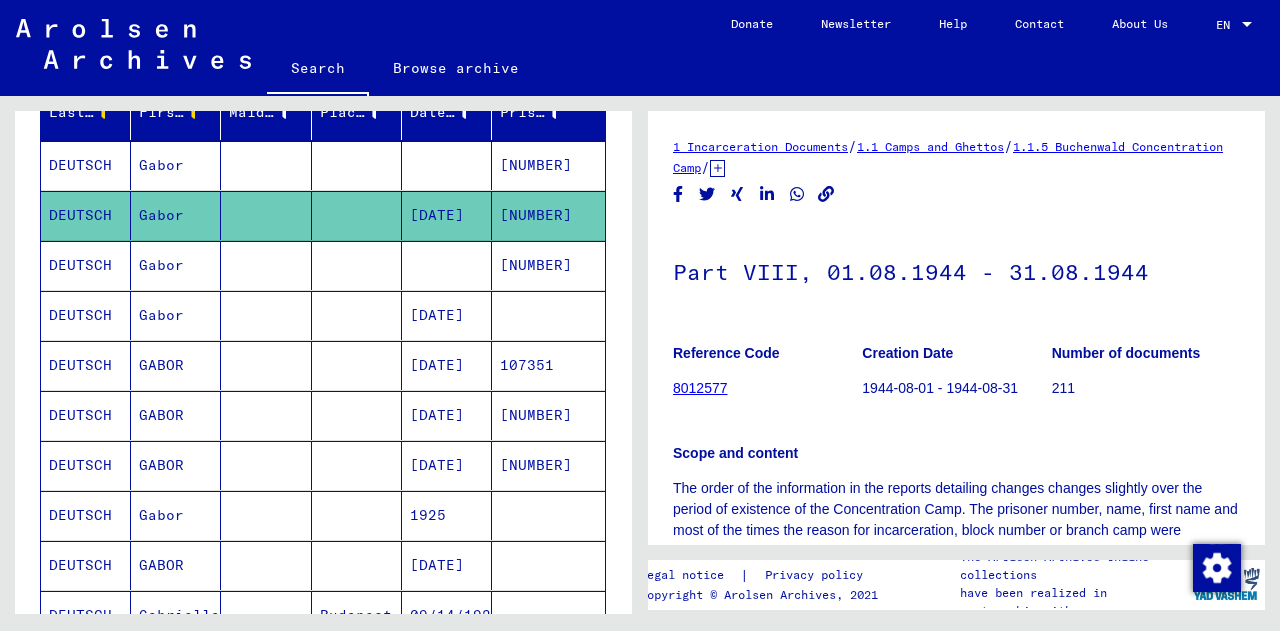 click on "Gabor" at bounding box center (176, 565) 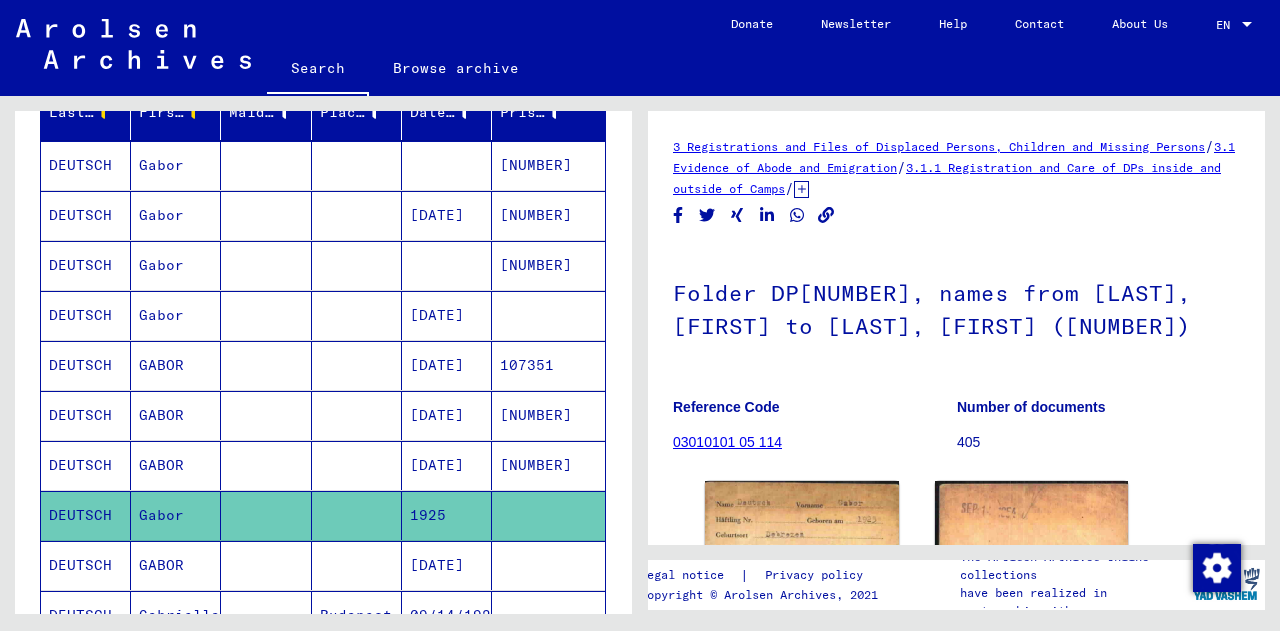 scroll, scrollTop: 0, scrollLeft: 0, axis: both 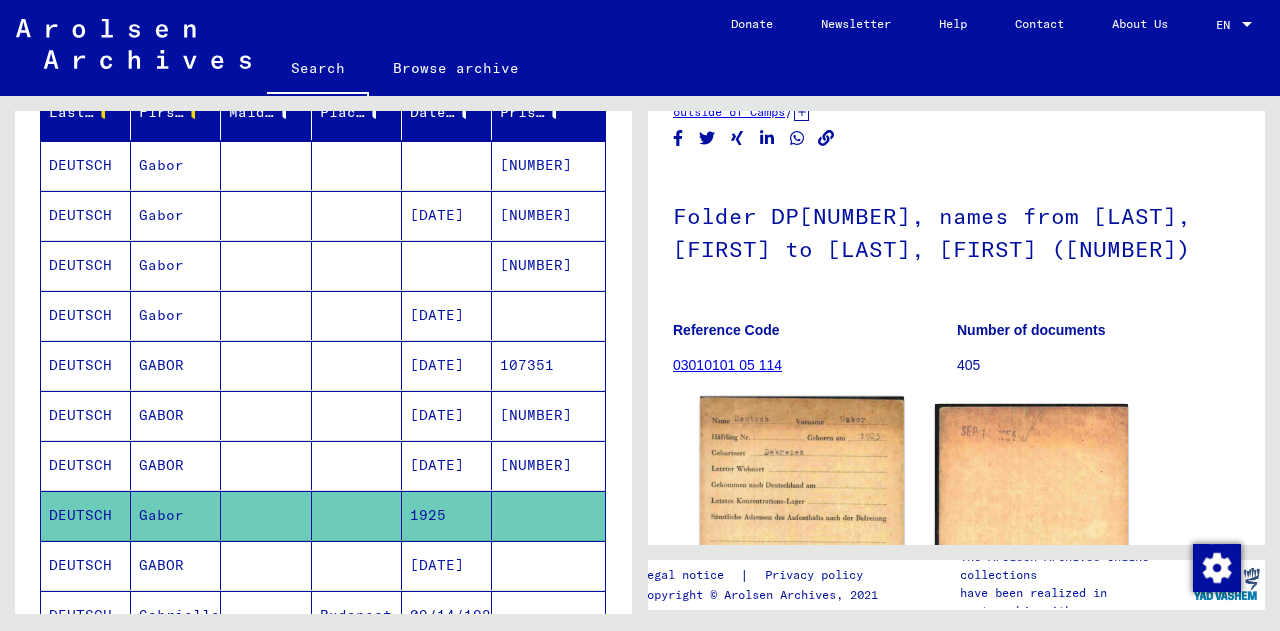 click 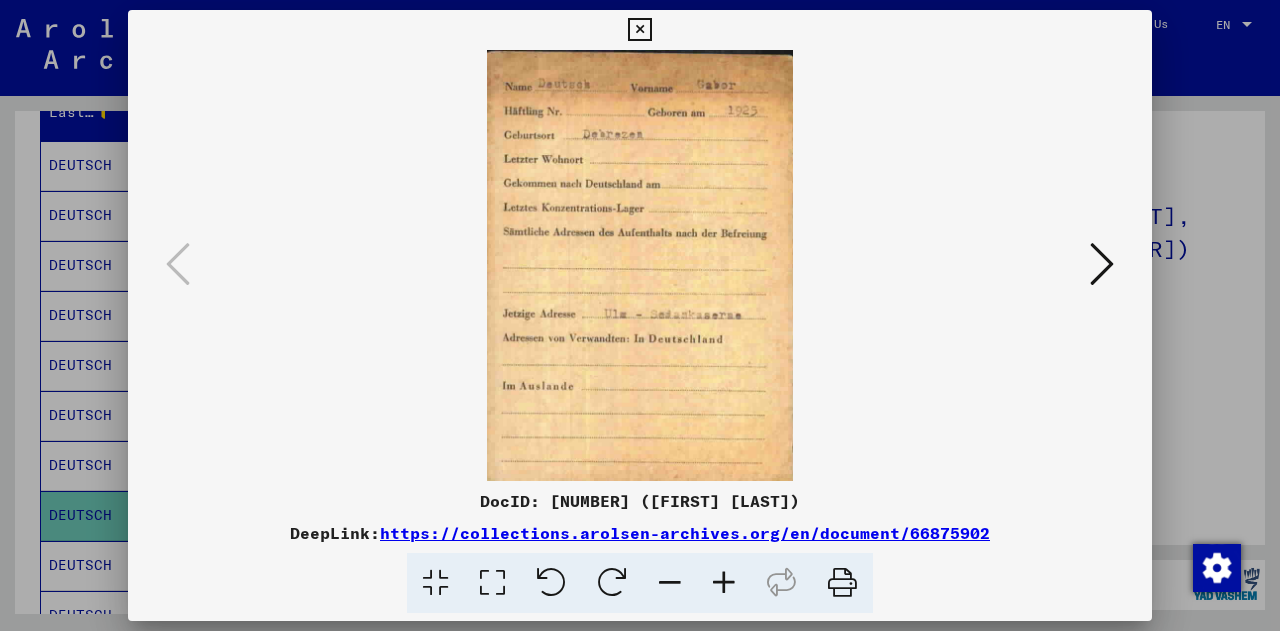 type 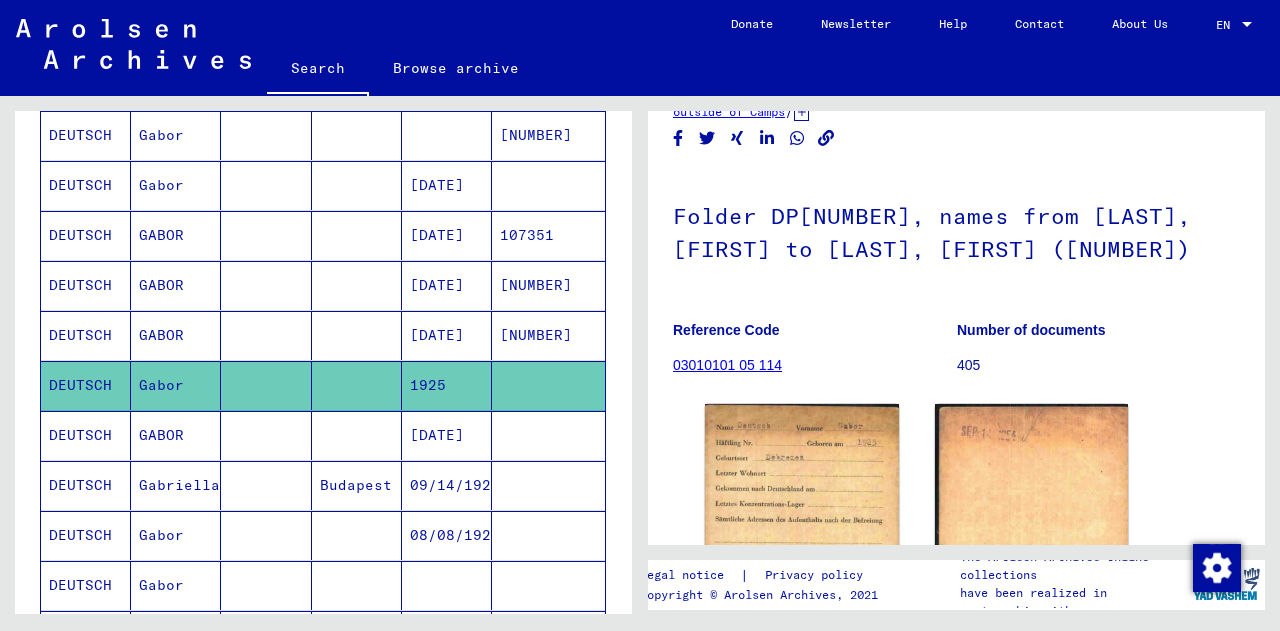 scroll, scrollTop: 395, scrollLeft: 0, axis: vertical 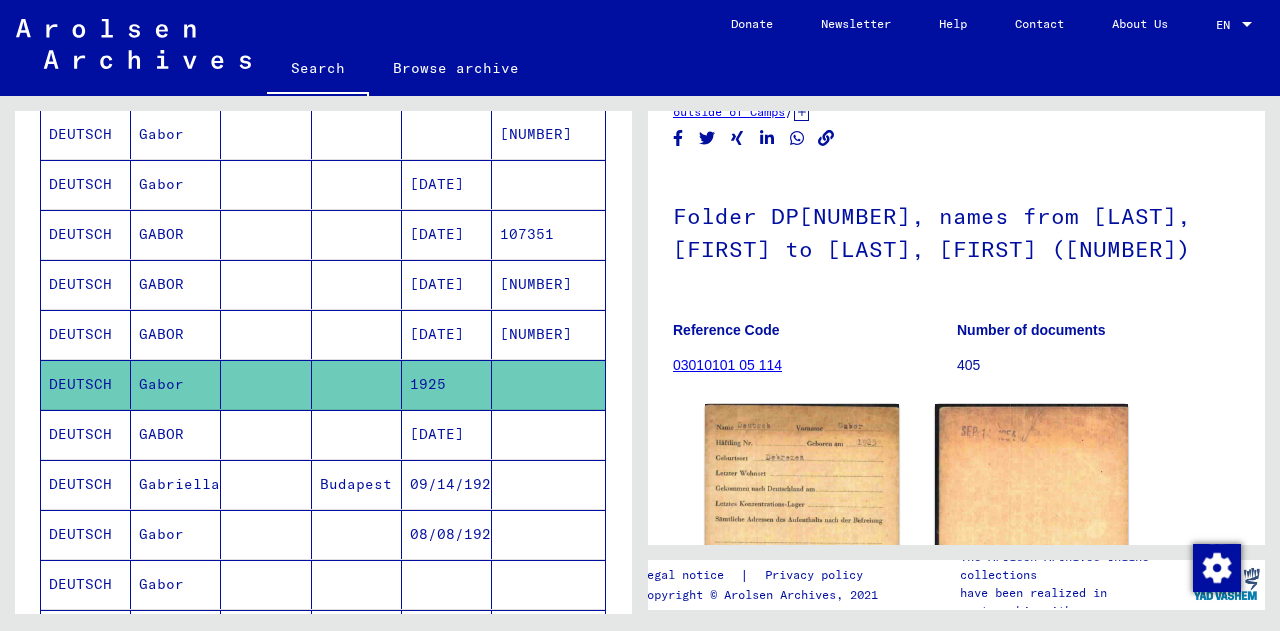 click on "Gabriella" at bounding box center (176, 534) 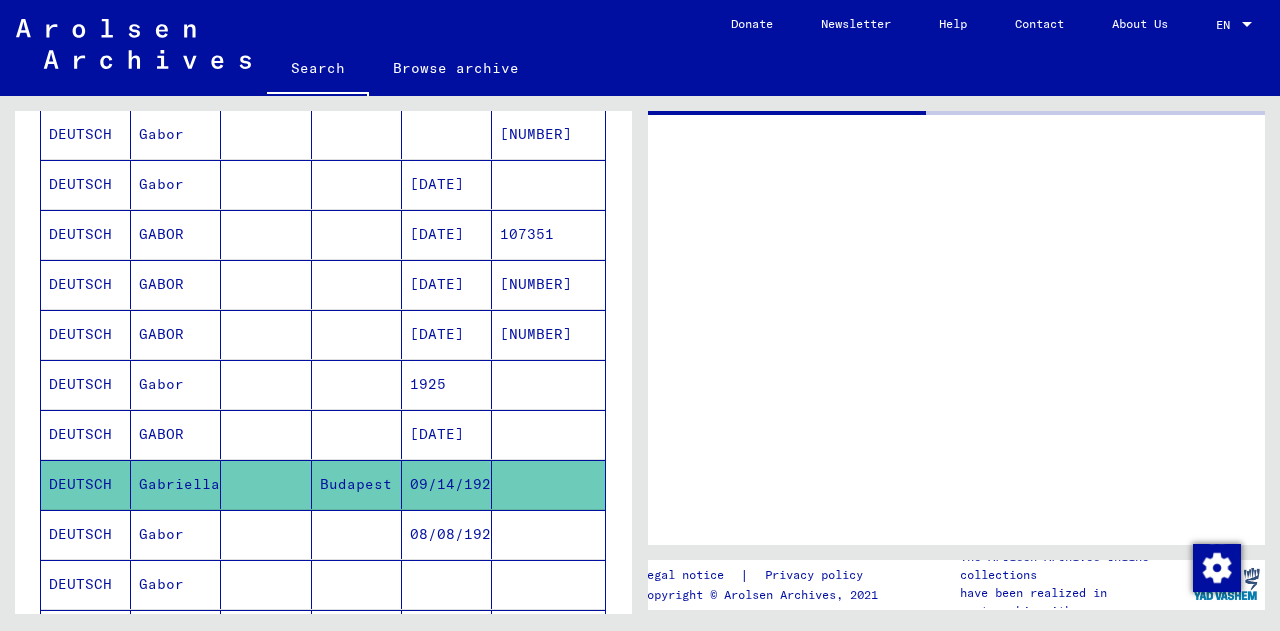 scroll, scrollTop: 0, scrollLeft: 0, axis: both 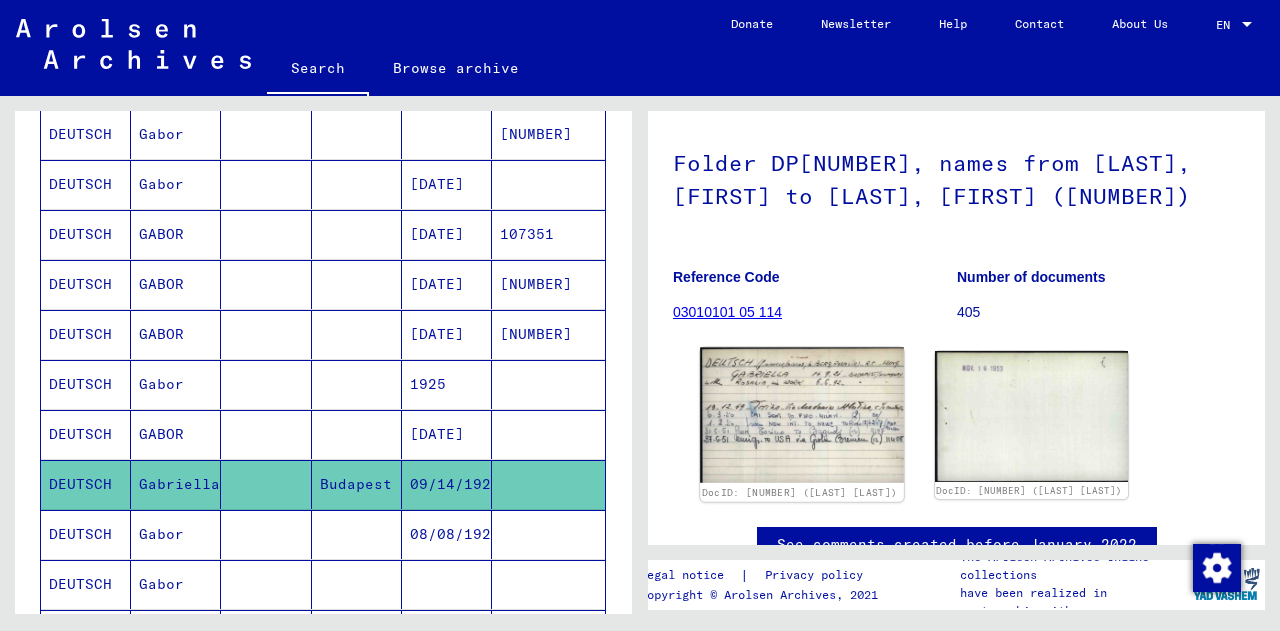 click 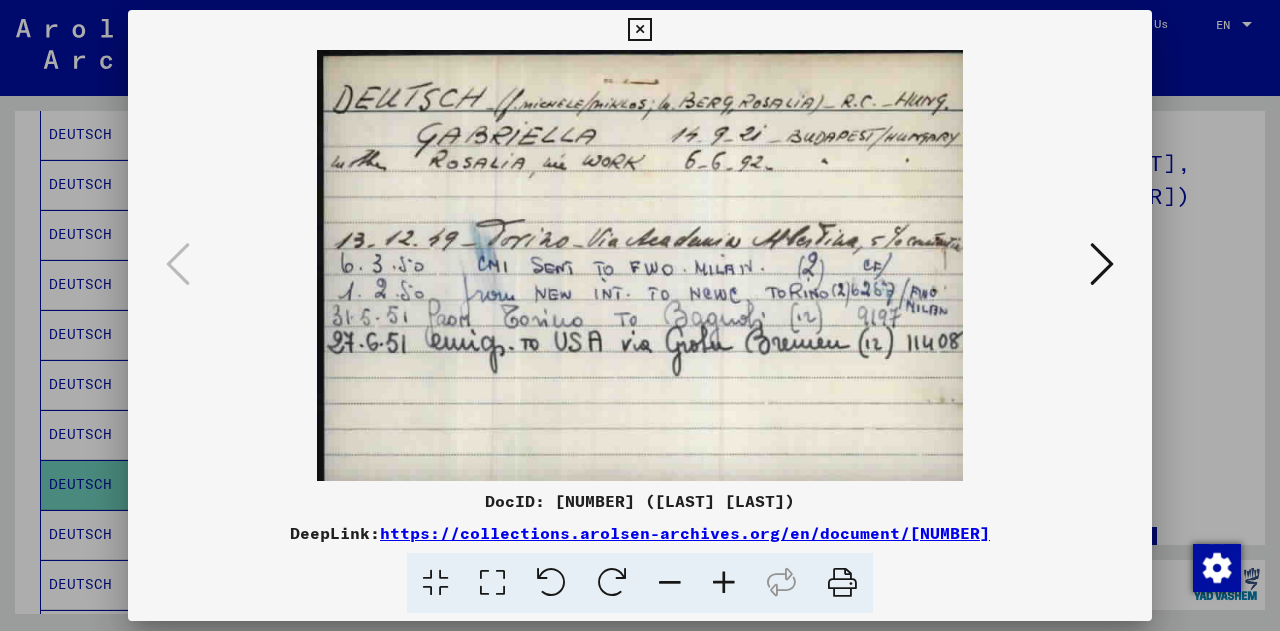 type 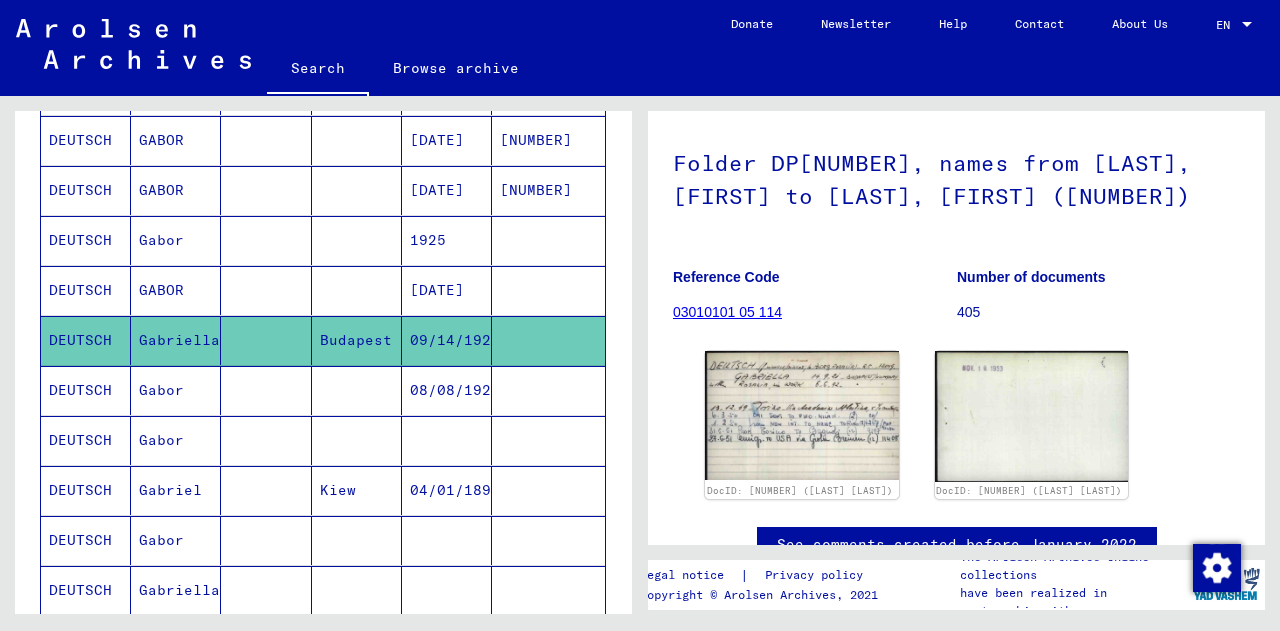 scroll, scrollTop: 542, scrollLeft: 0, axis: vertical 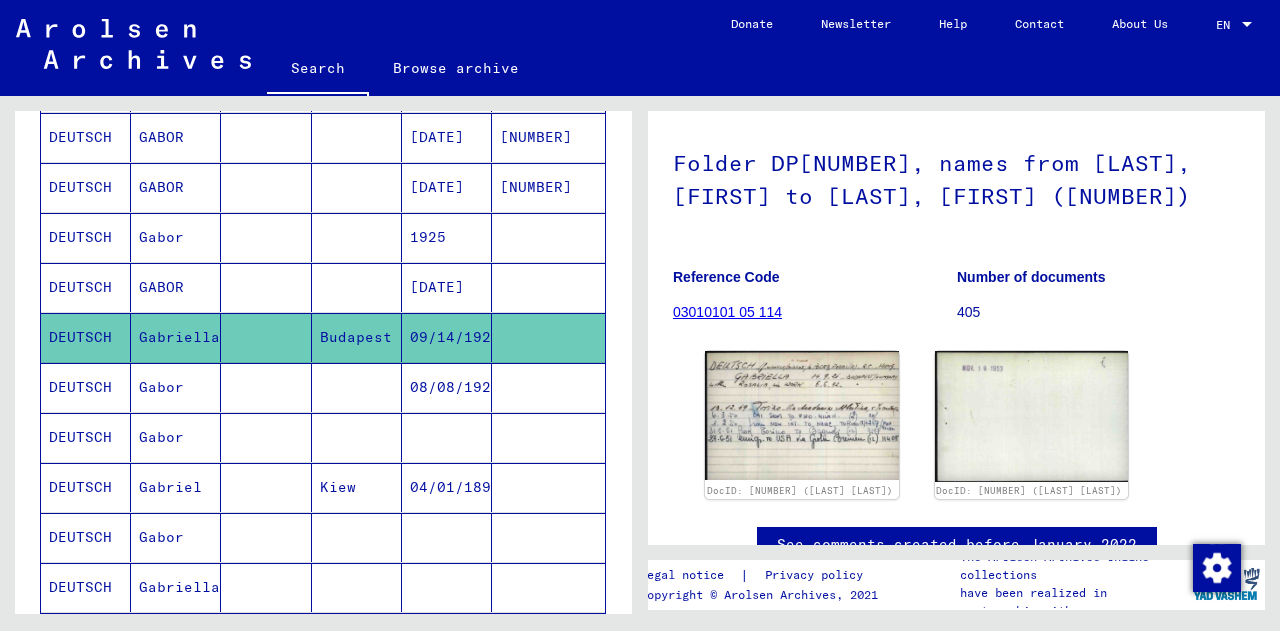click on "Gabriel" at bounding box center [176, 537] 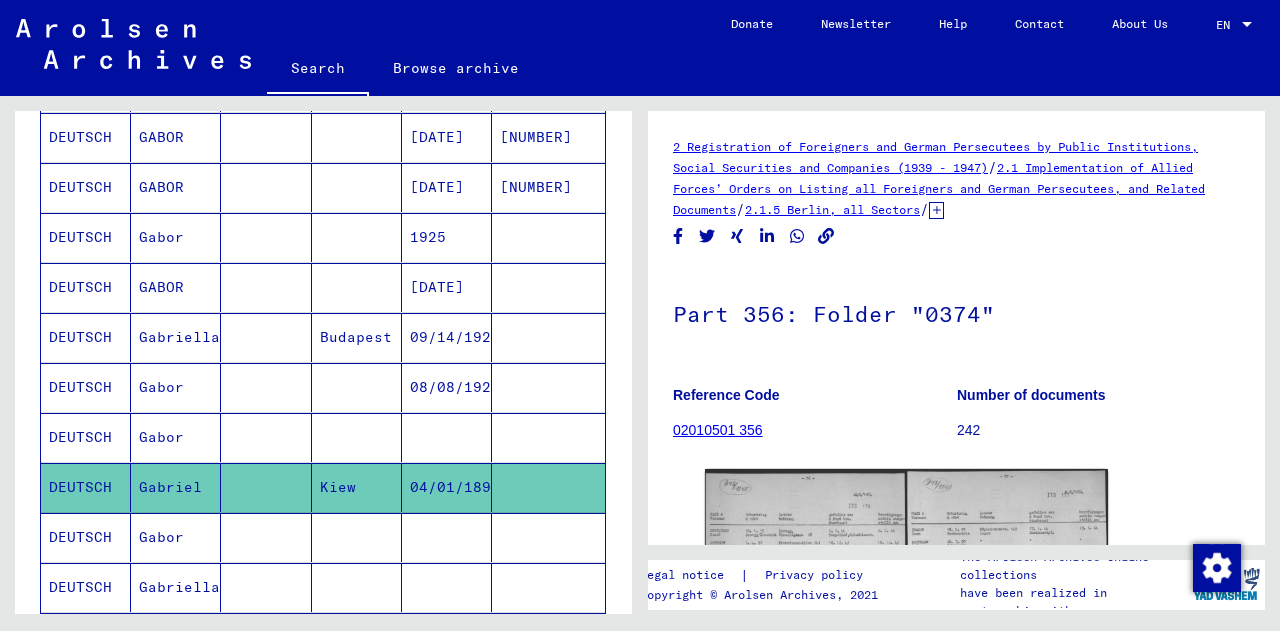 scroll, scrollTop: 0, scrollLeft: 0, axis: both 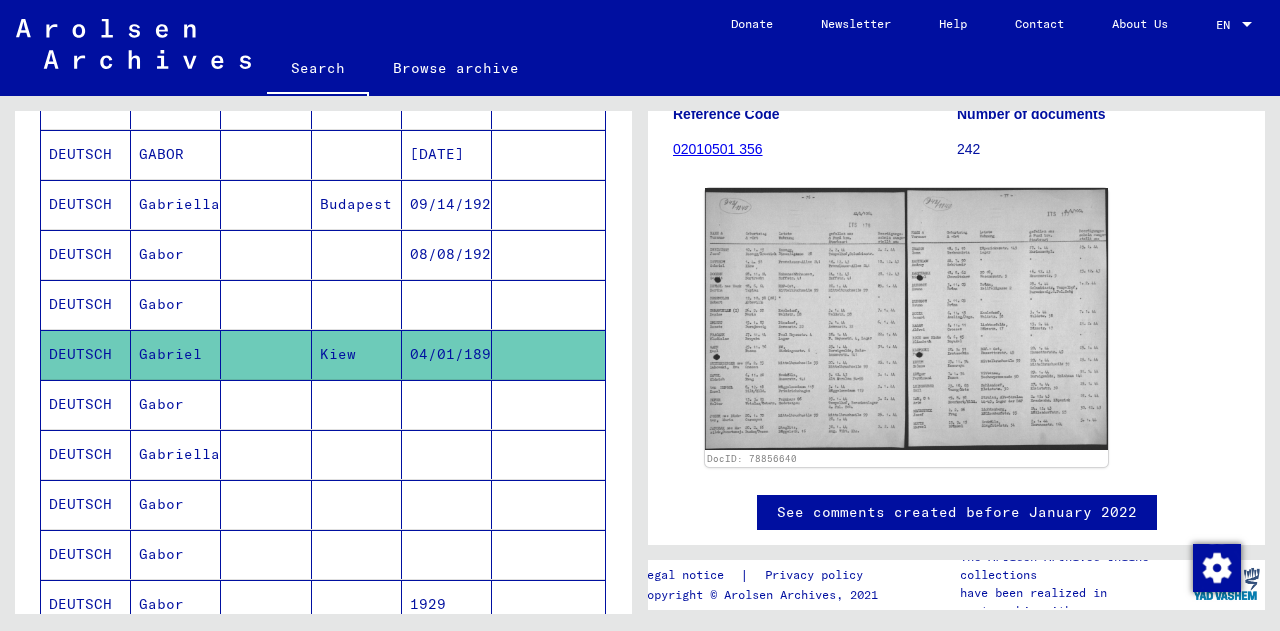click on "Gabriella" at bounding box center (176, 504) 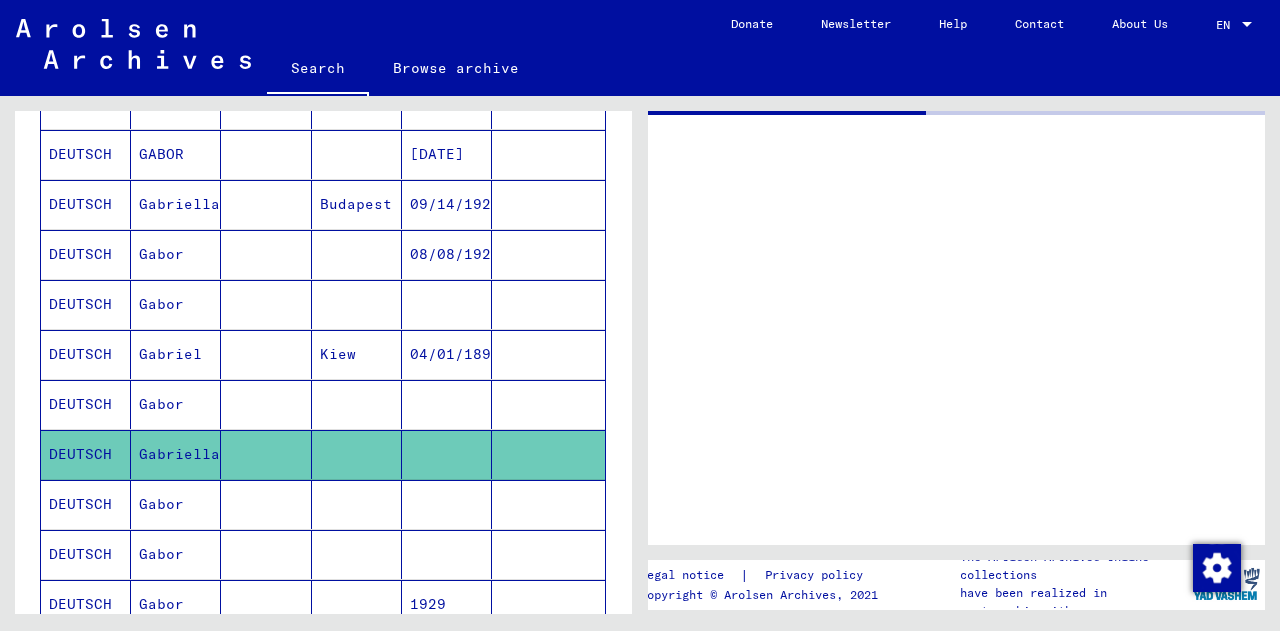 scroll, scrollTop: 0, scrollLeft: 0, axis: both 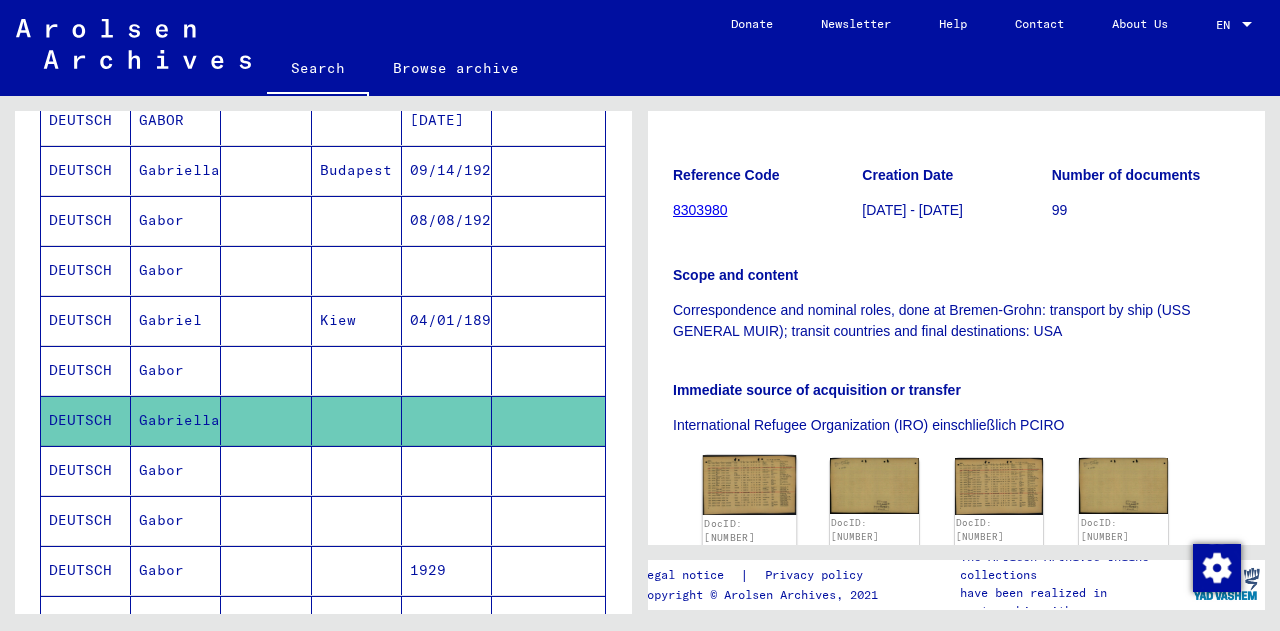 click 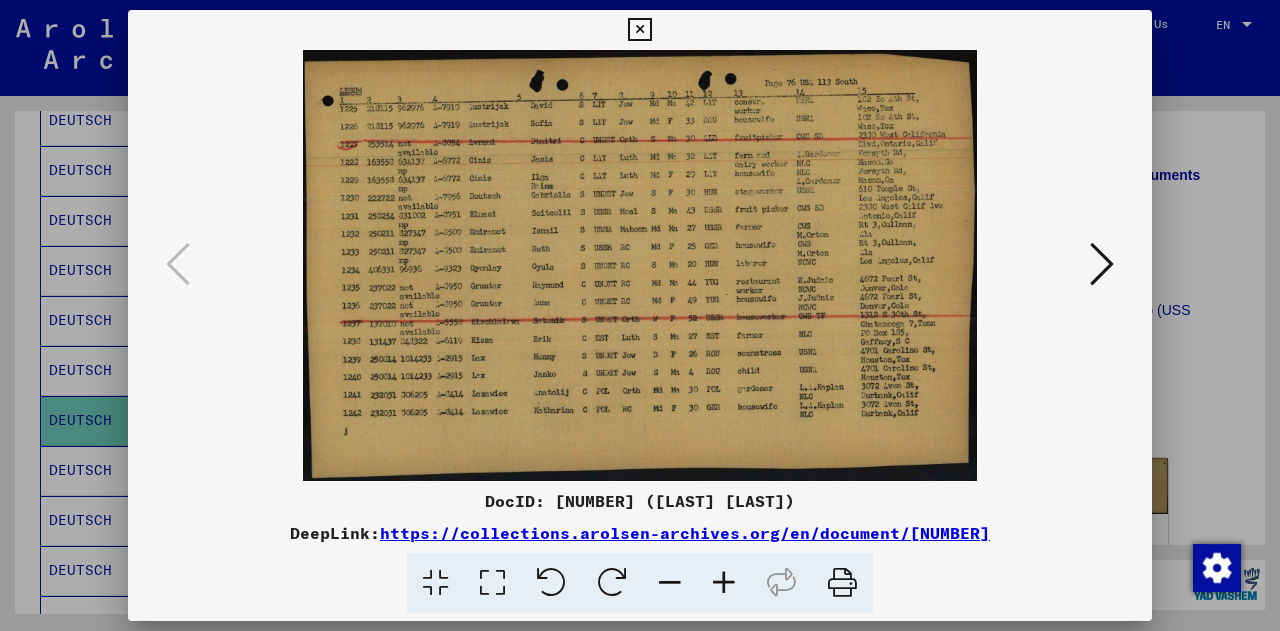 type 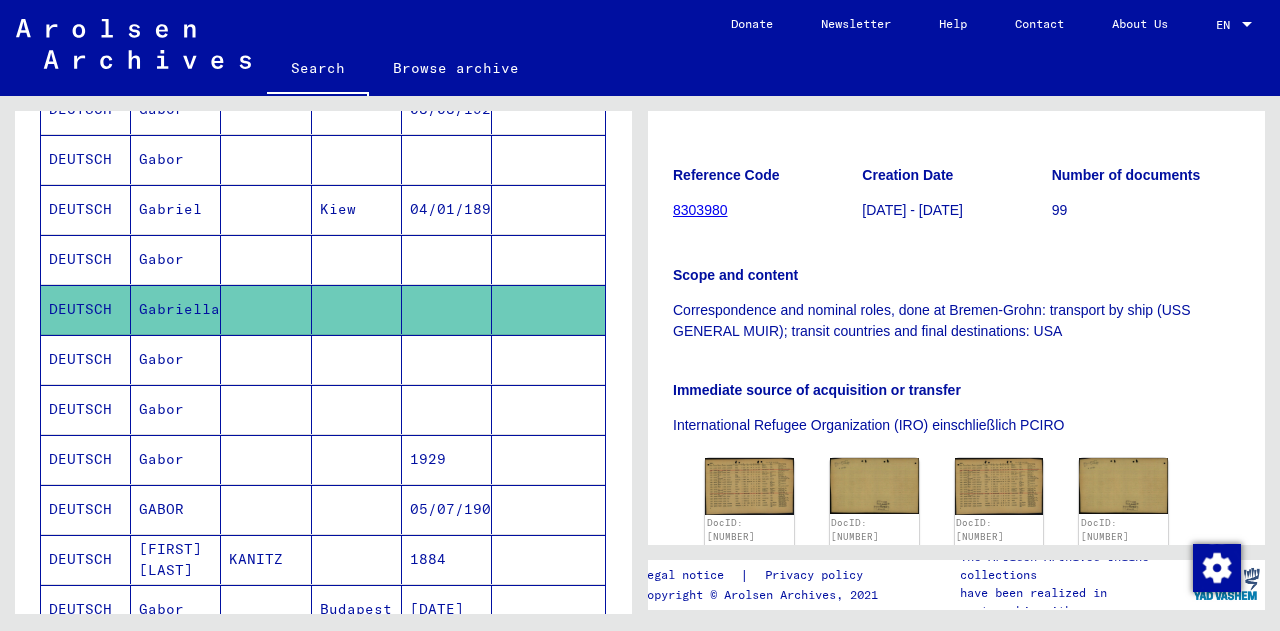 scroll, scrollTop: 821, scrollLeft: 0, axis: vertical 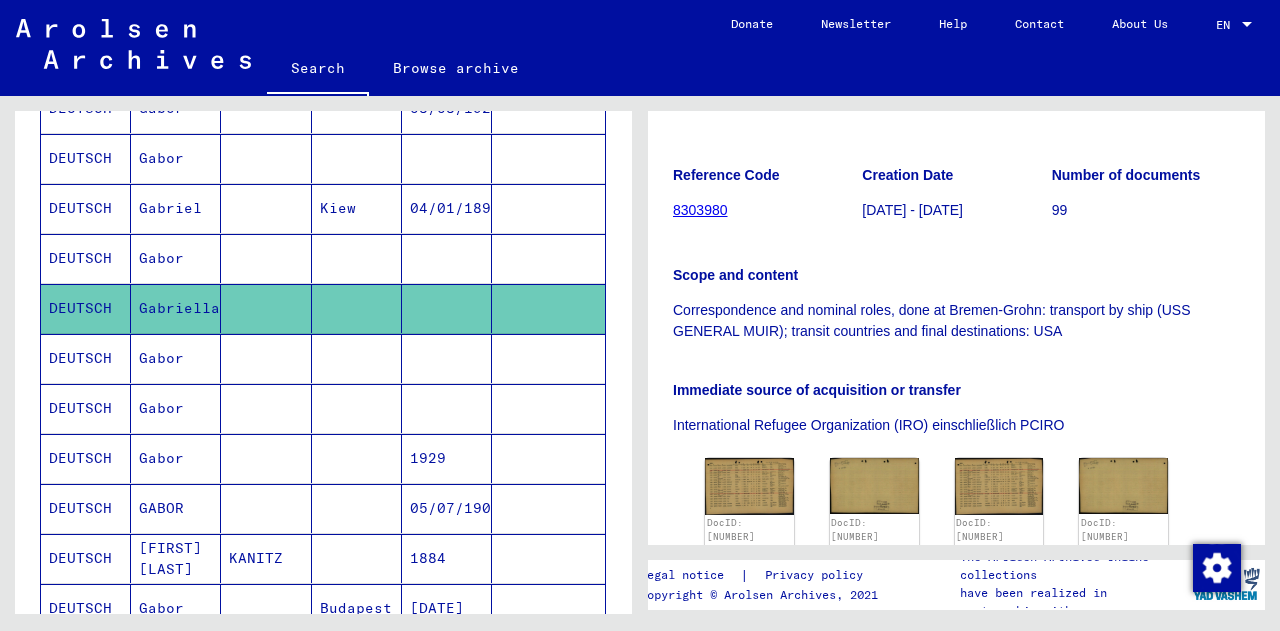 click at bounding box center [266, 508] 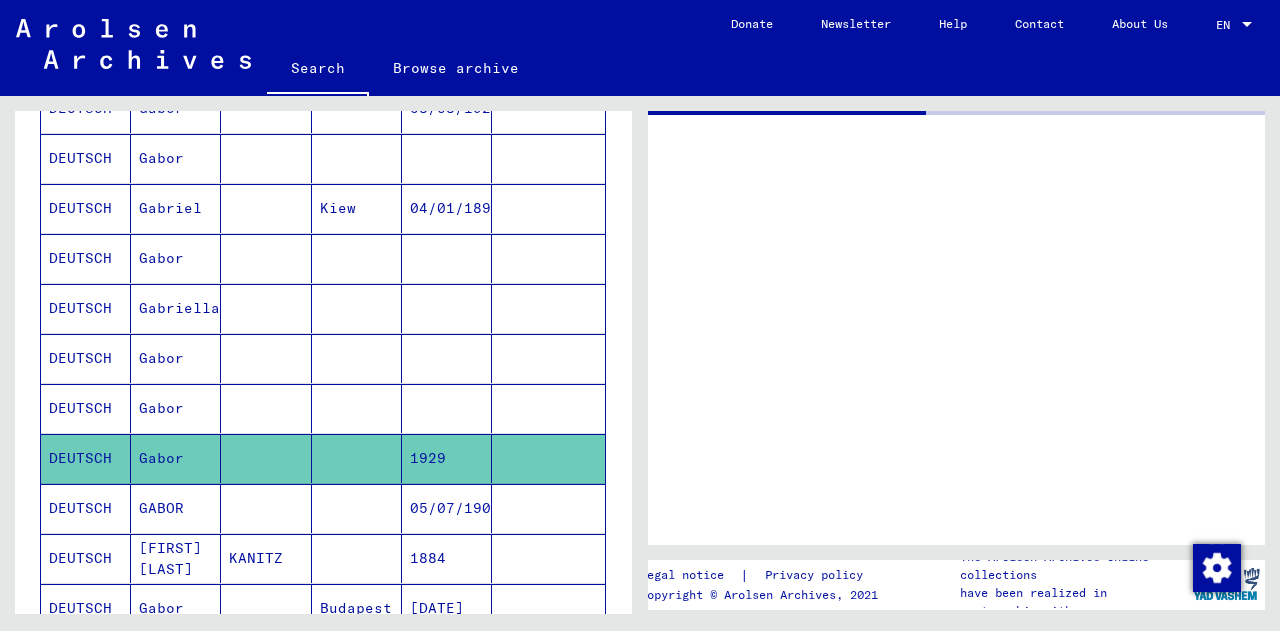 scroll, scrollTop: 0, scrollLeft: 0, axis: both 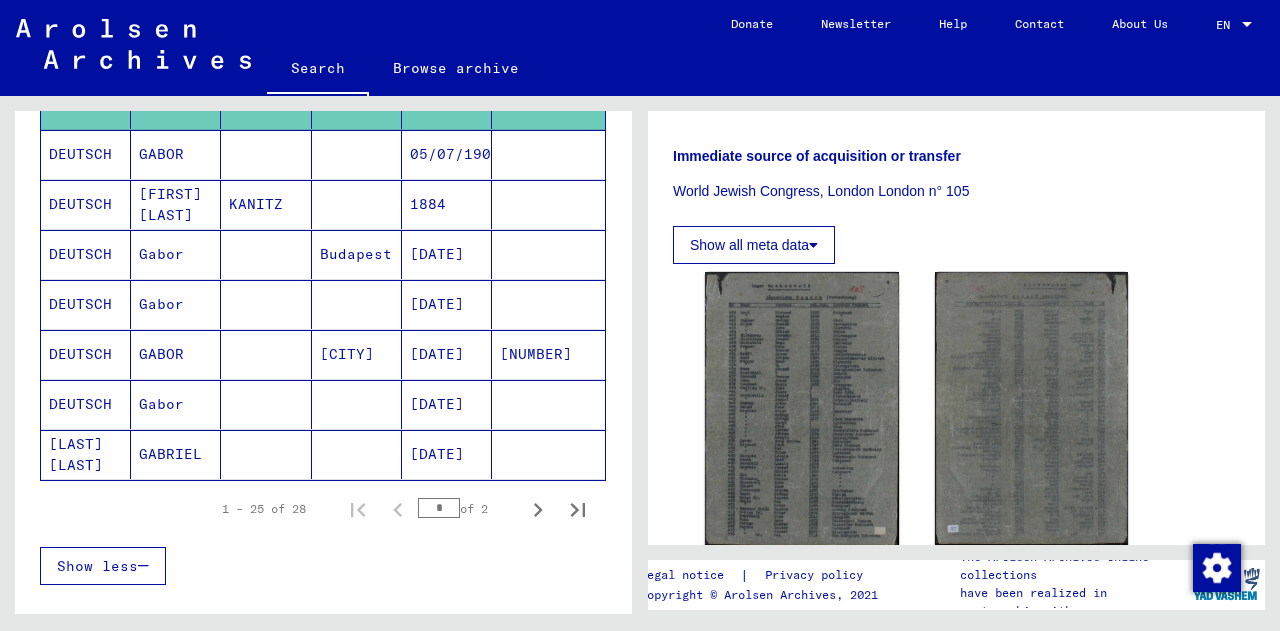 click on "GABRIEL" 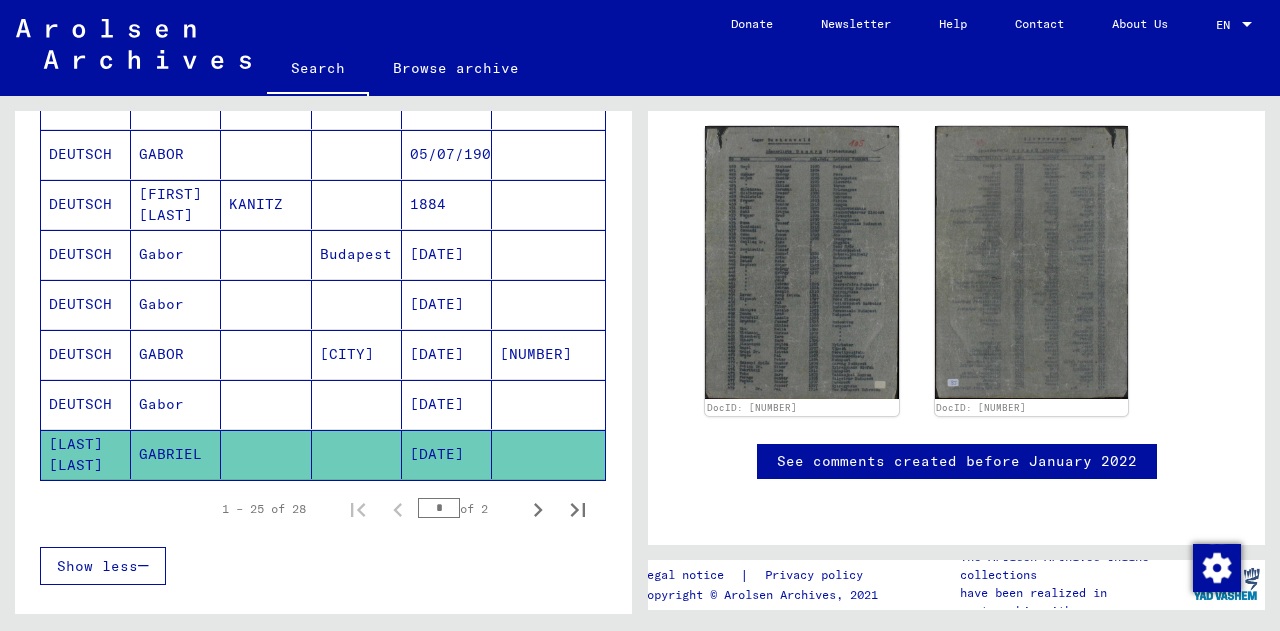 scroll, scrollTop: 128, scrollLeft: 0, axis: vertical 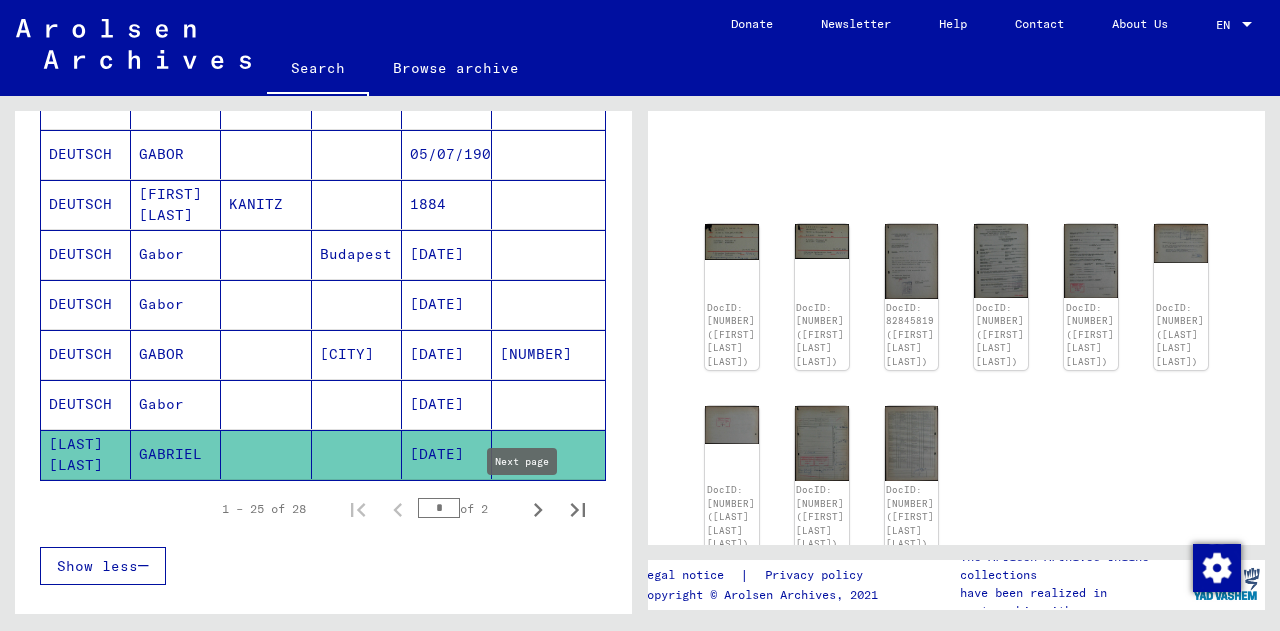 click 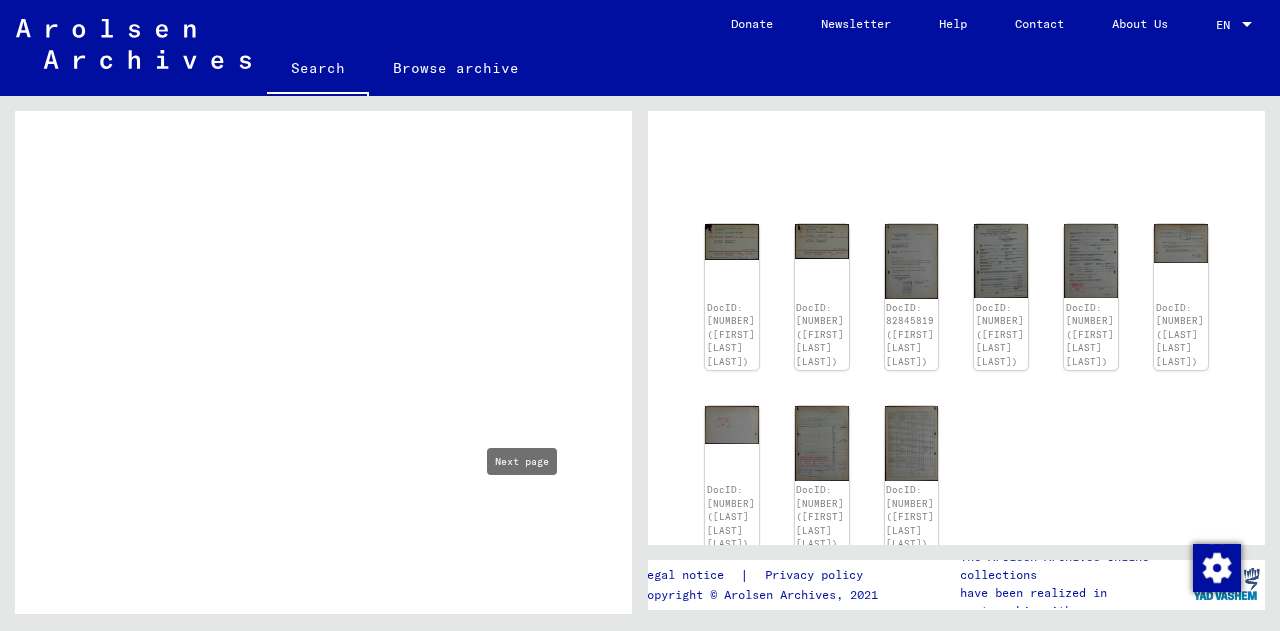 scroll 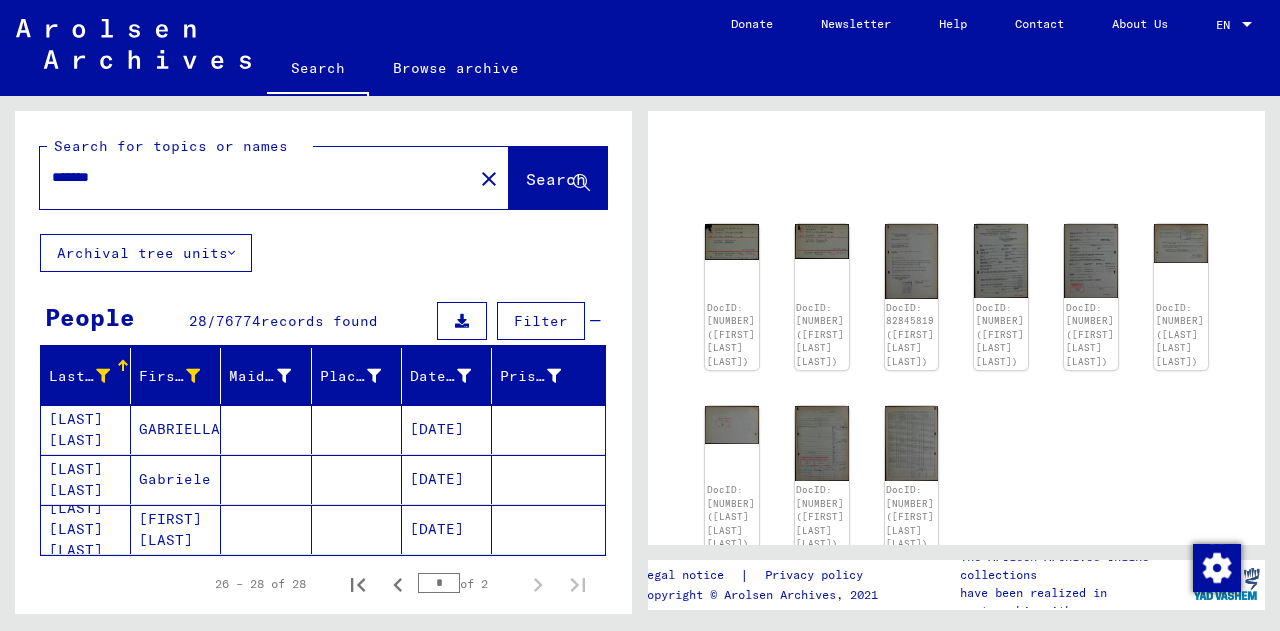 click on "close" 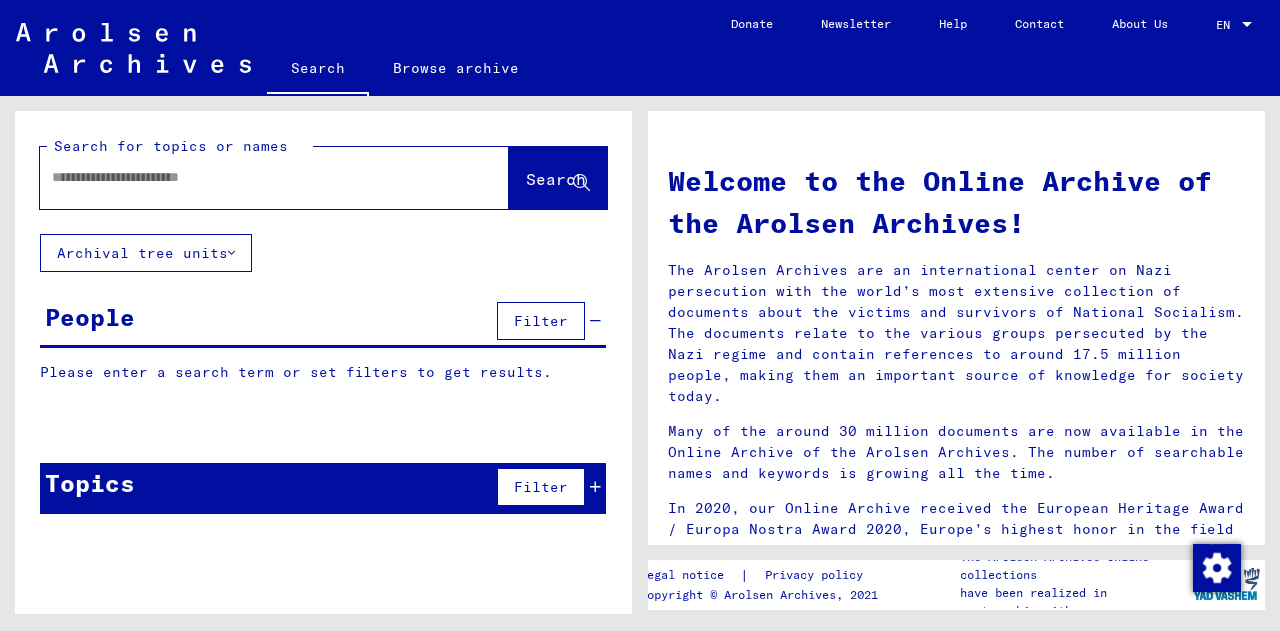 click at bounding box center (250, 177) 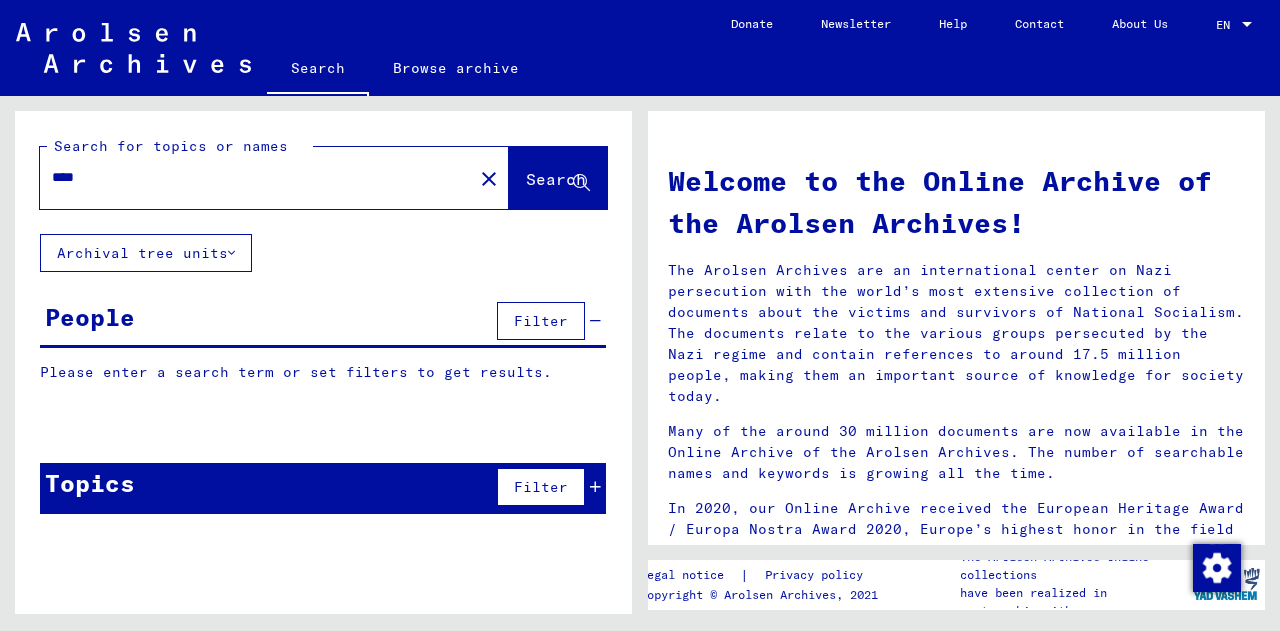 type on "****" 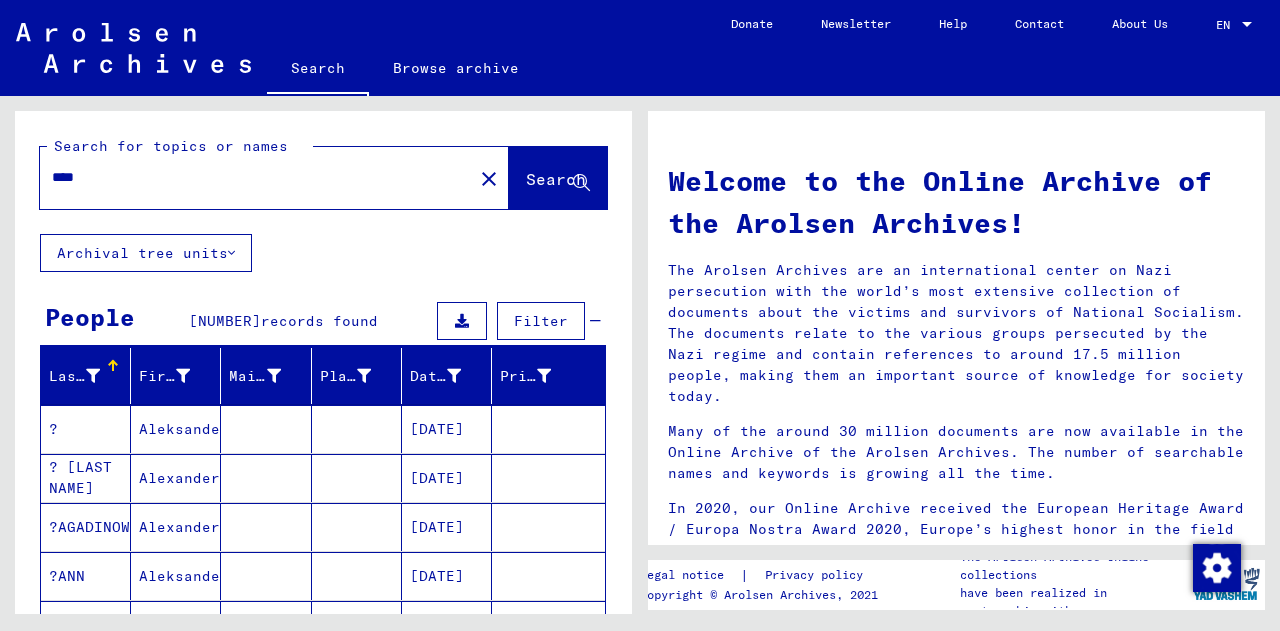 click at bounding box center (93, 376) 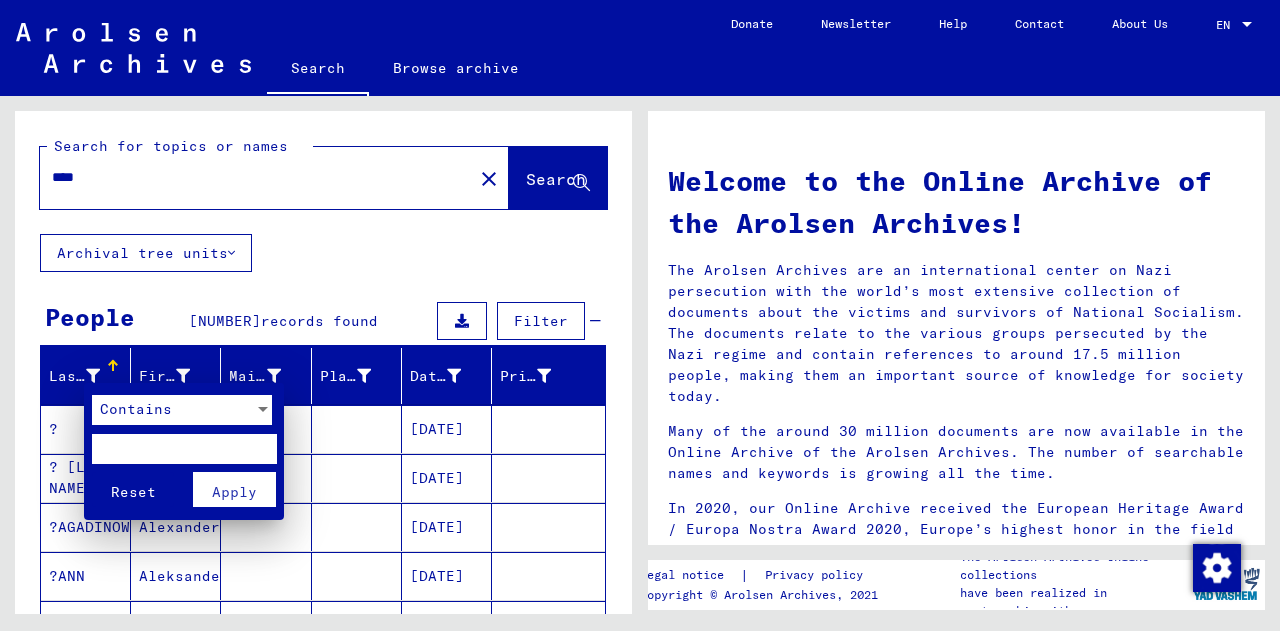 click on "Contains" at bounding box center (136, 409) 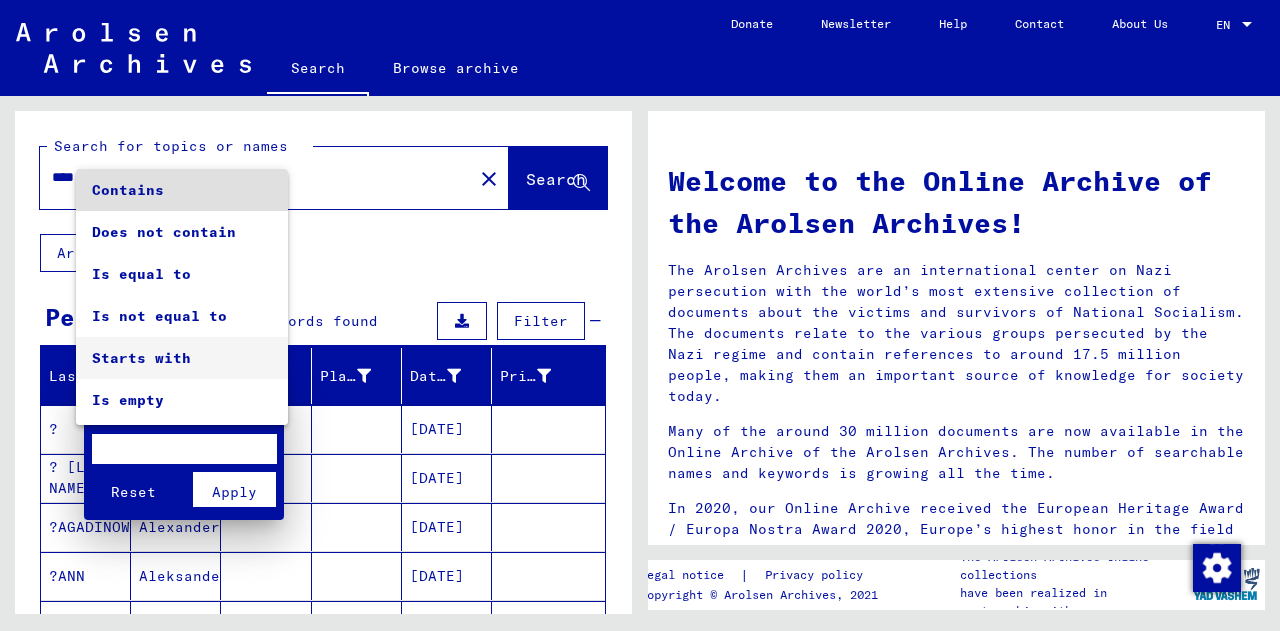 click on "Starts with" at bounding box center (182, 358) 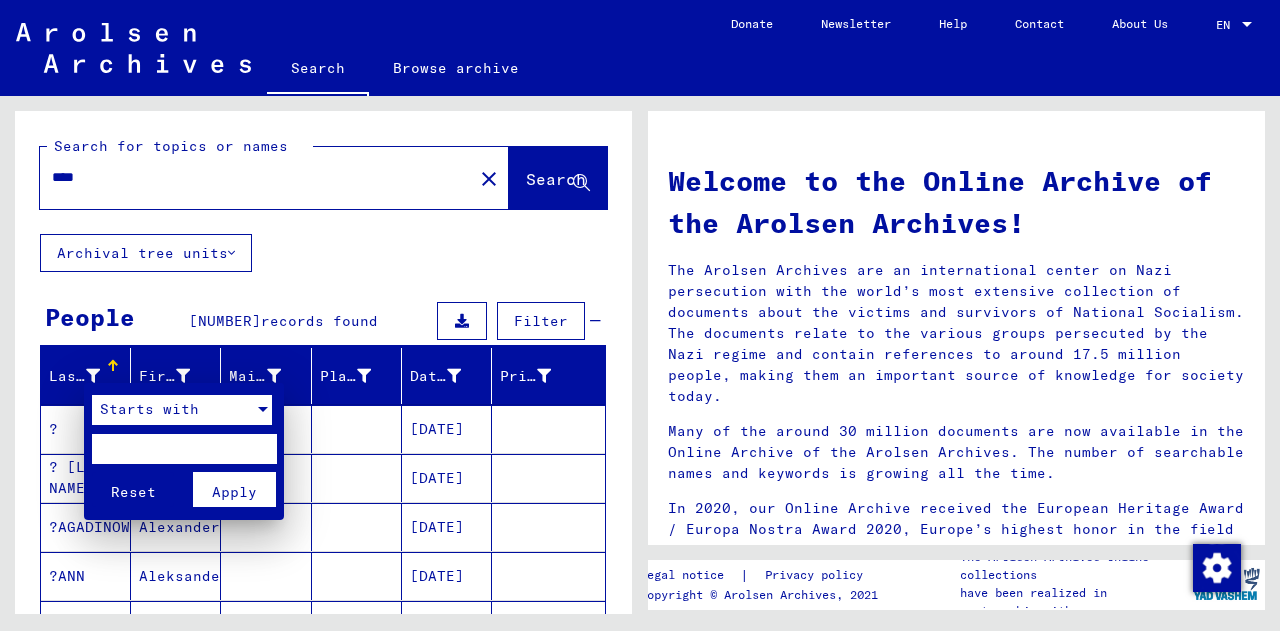 click at bounding box center (184, 449) 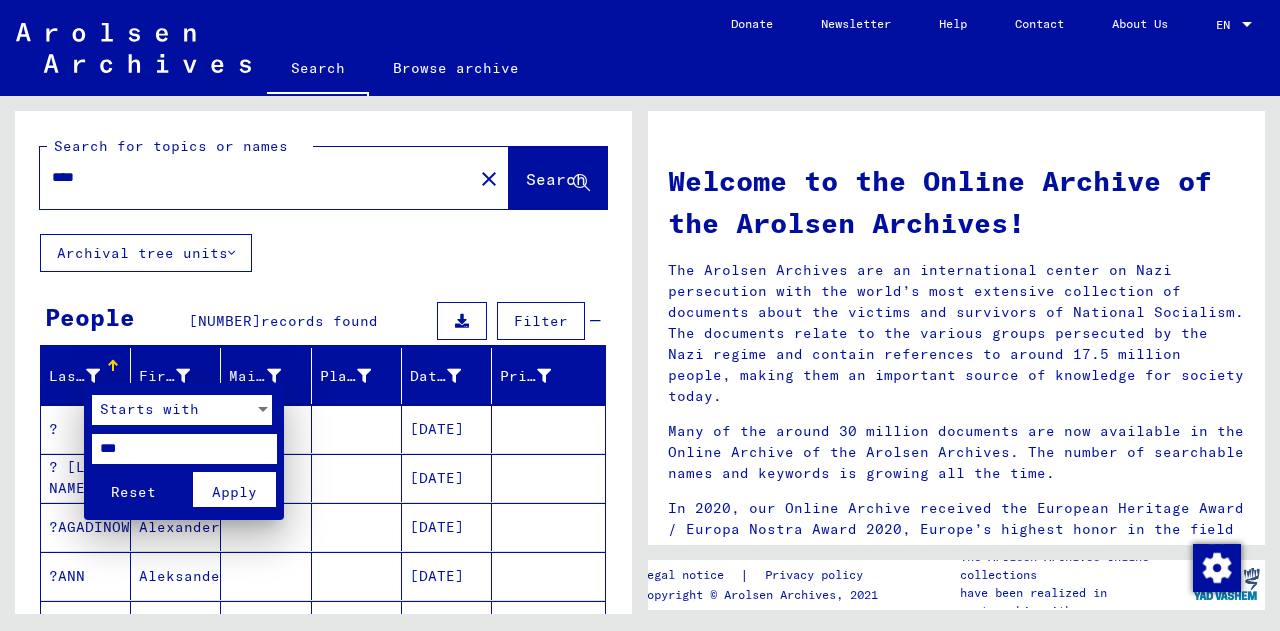 type on "***" 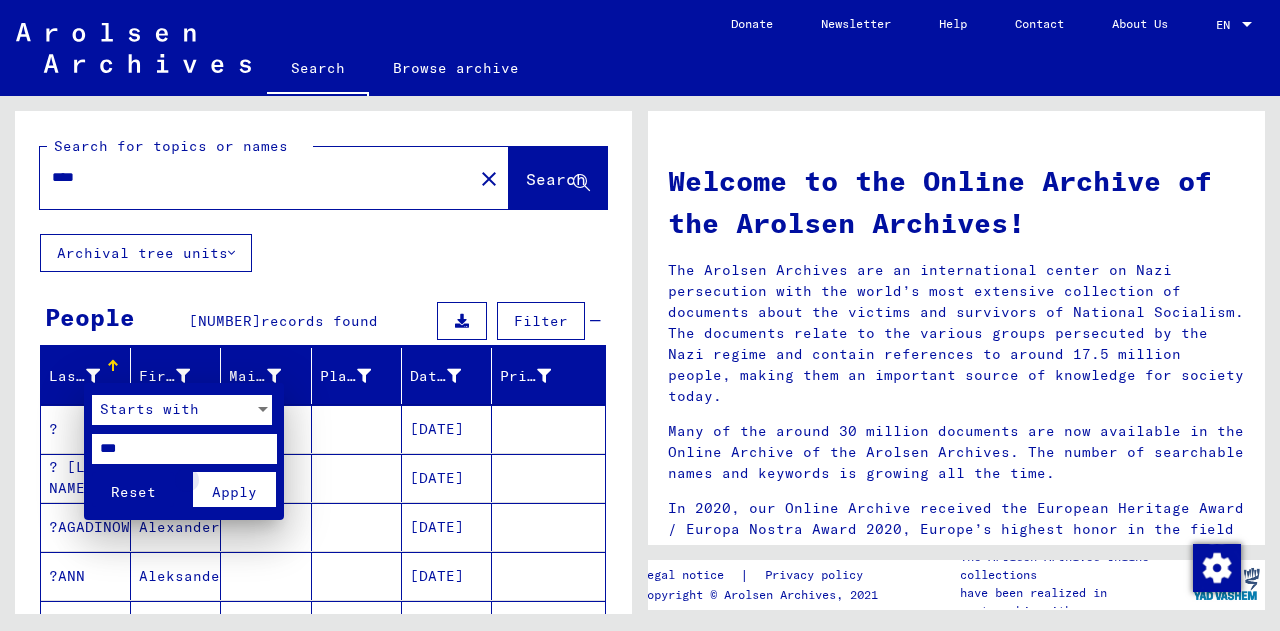 click on "Apply" at bounding box center [234, 492] 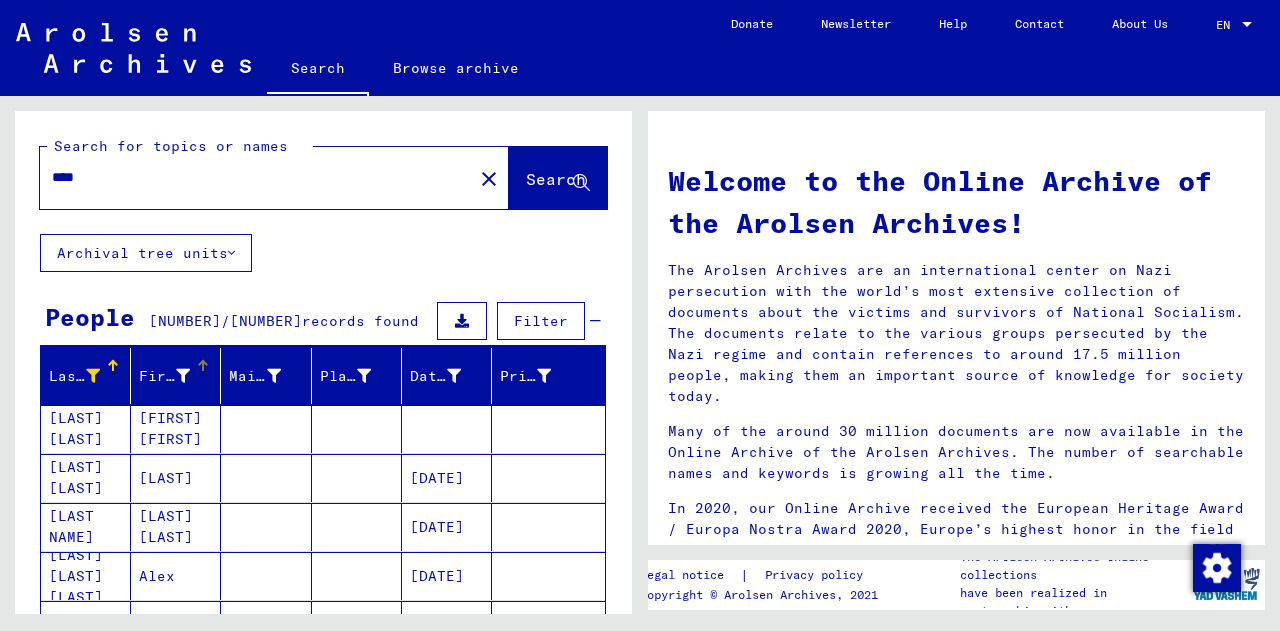 click at bounding box center [183, 376] 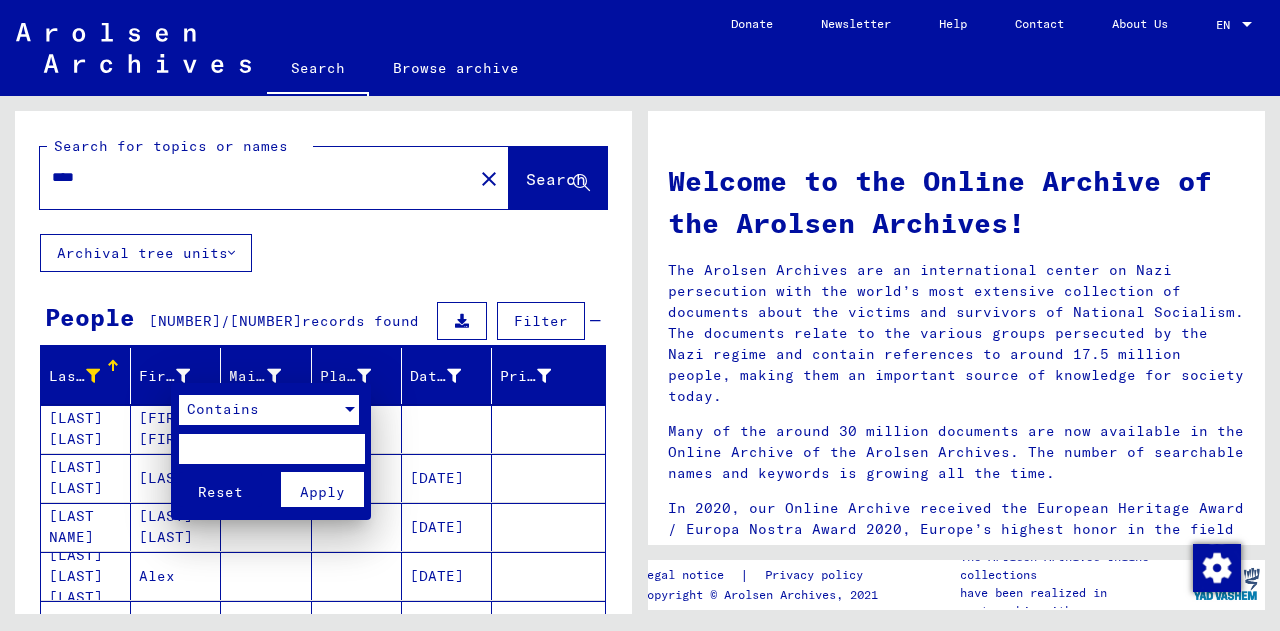 click on "Contains" at bounding box center (260, 410) 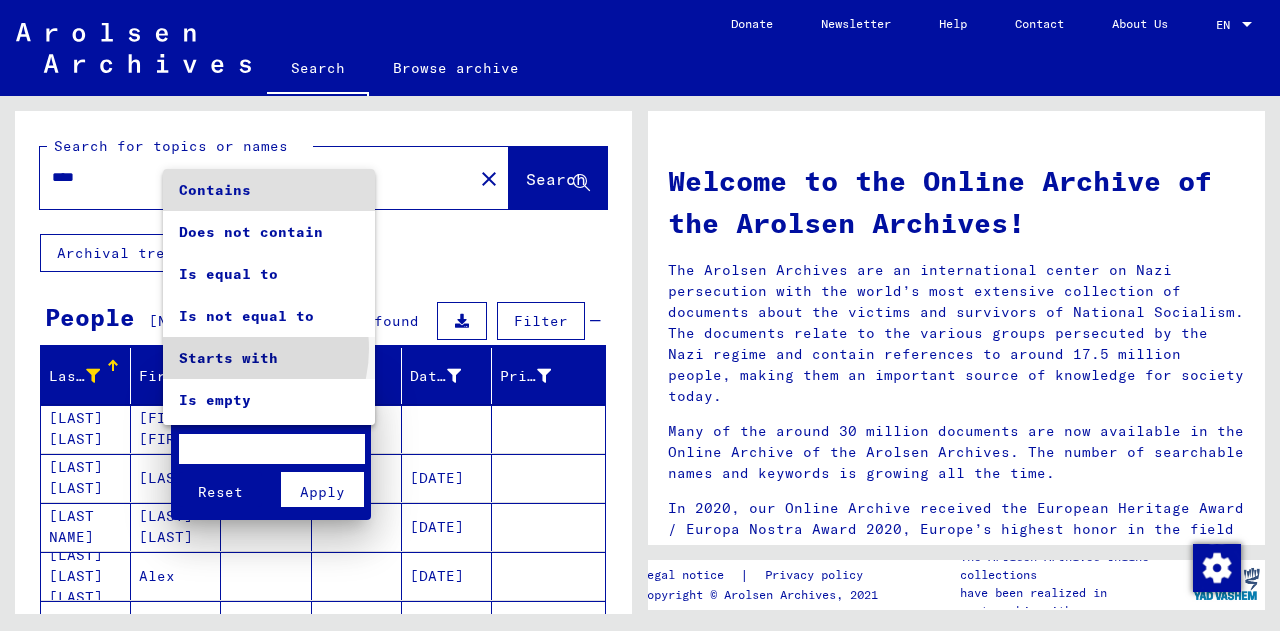 click on "Starts with" at bounding box center (269, 358) 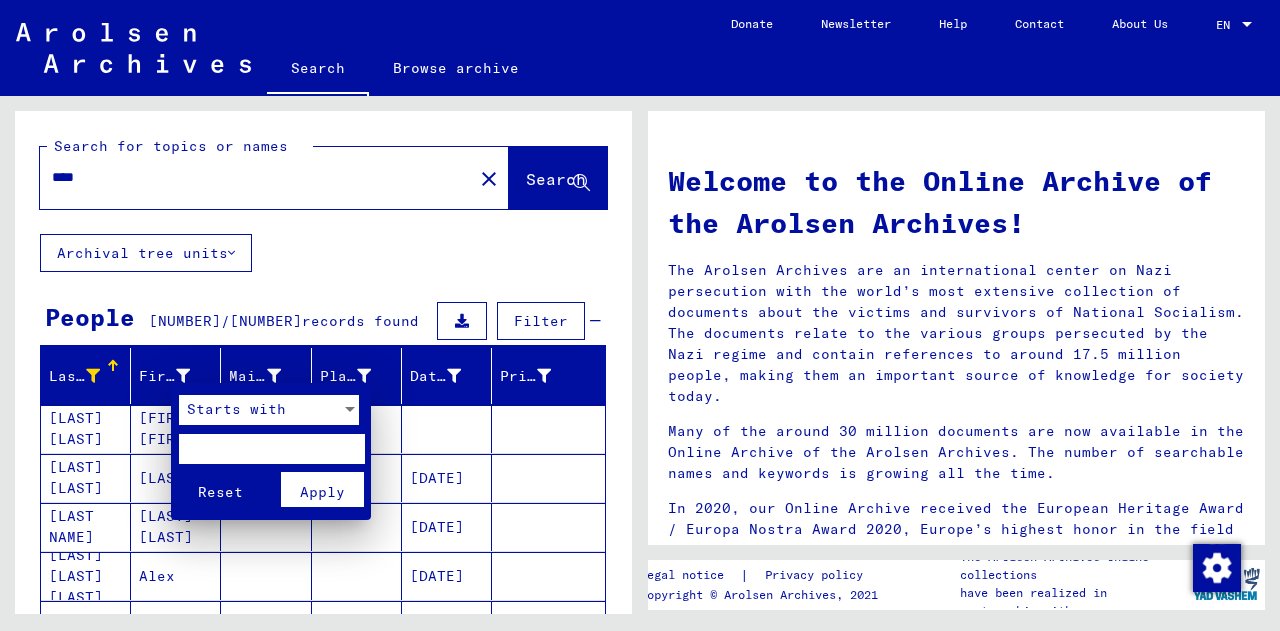 click at bounding box center (271, 449) 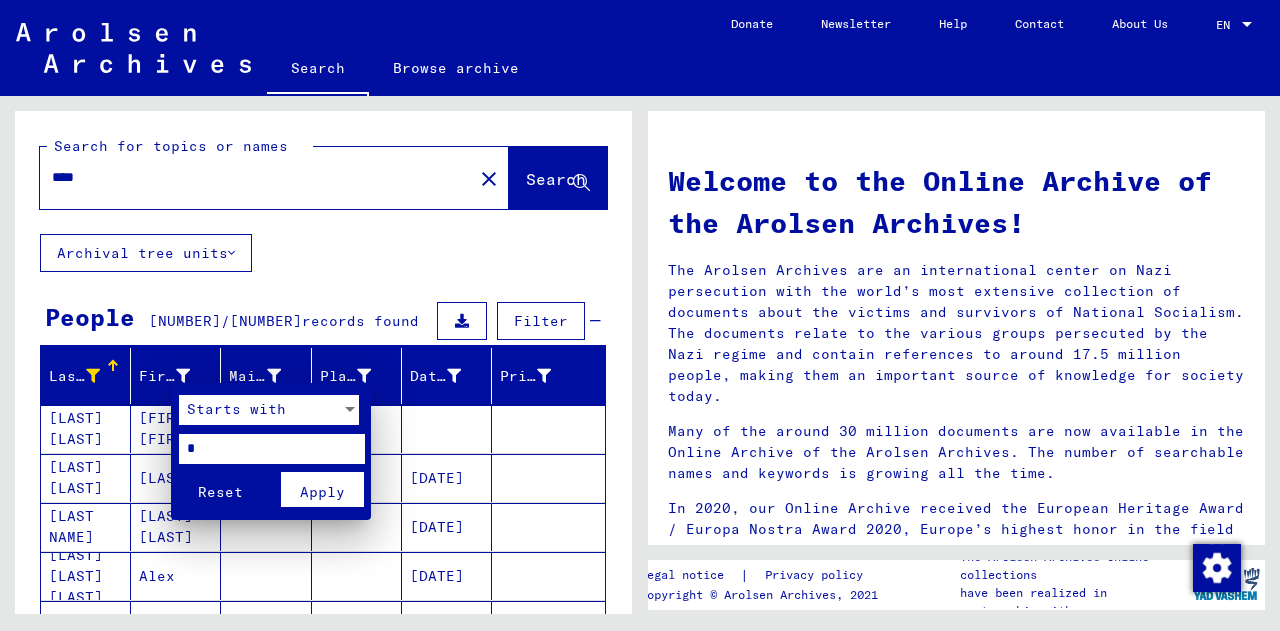 type on "*" 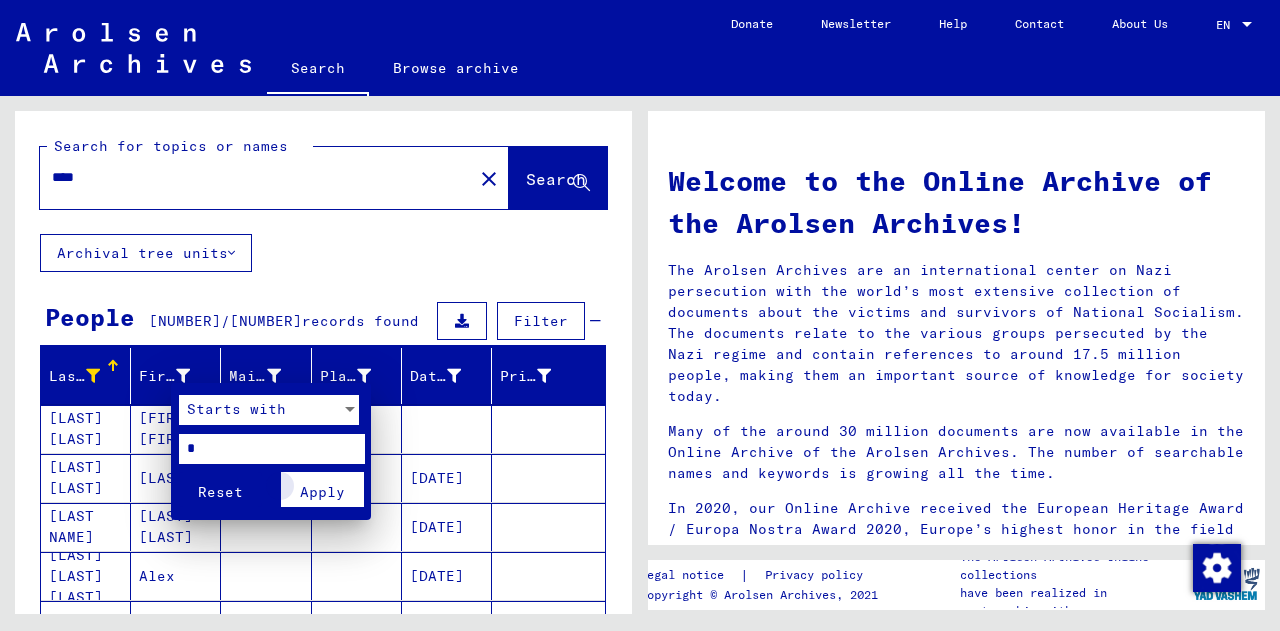 click on "Apply" at bounding box center [322, 492] 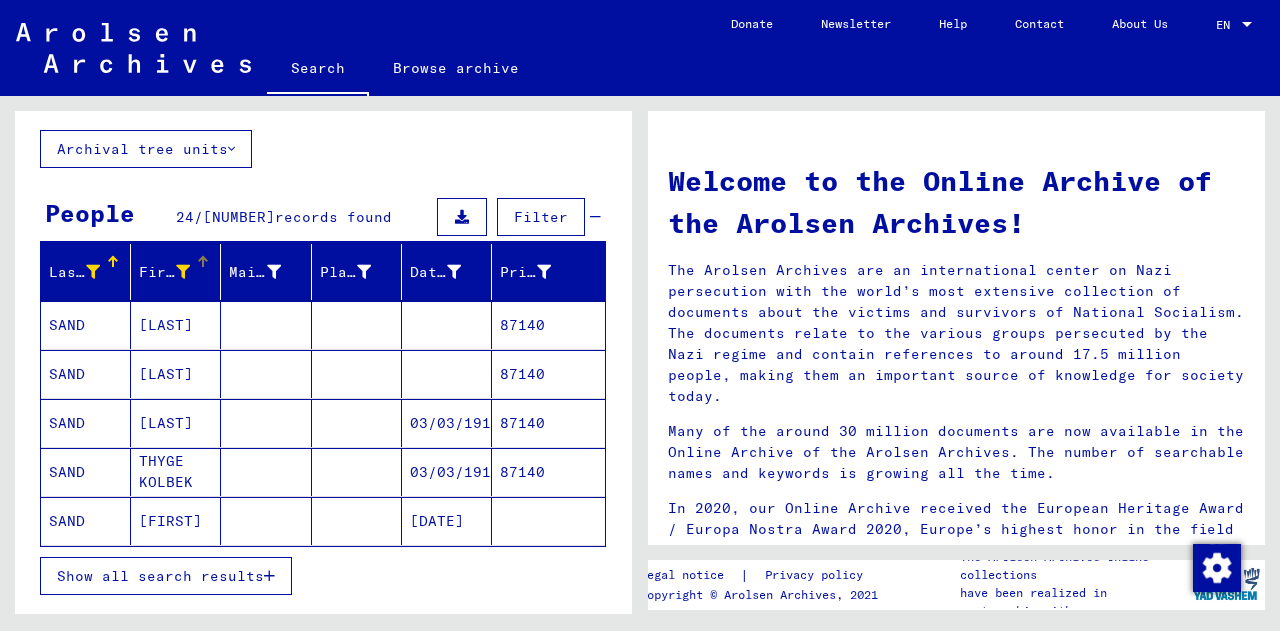 scroll, scrollTop: 106, scrollLeft: 0, axis: vertical 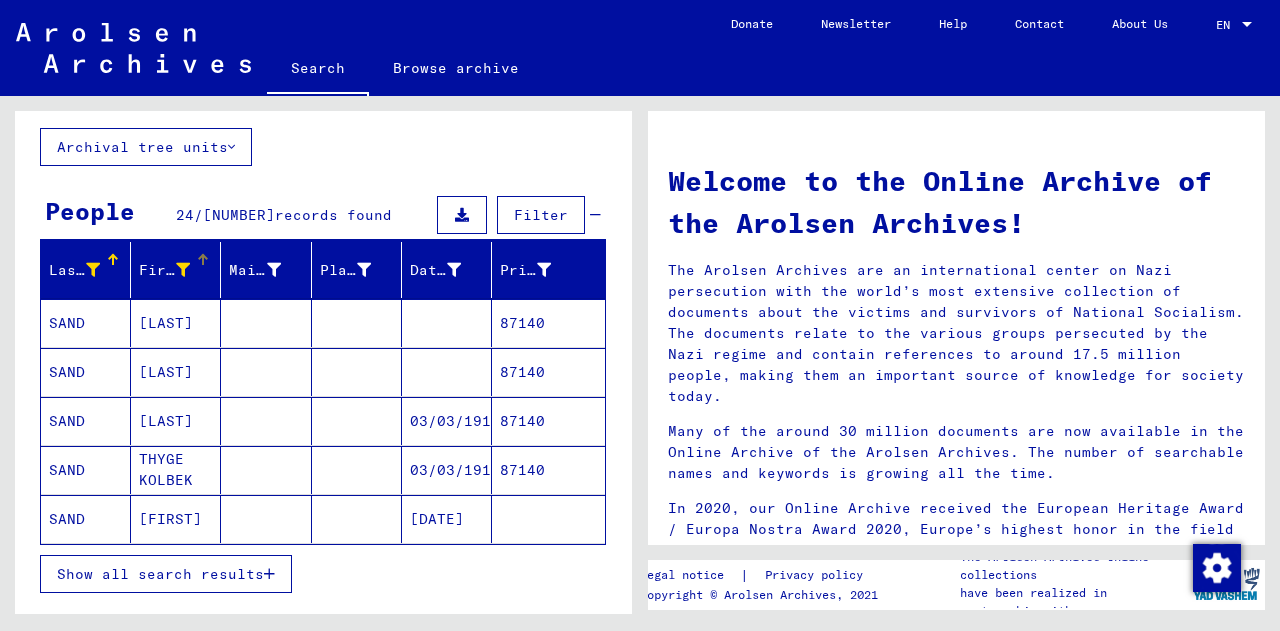 click on "Show all search results" at bounding box center (160, 574) 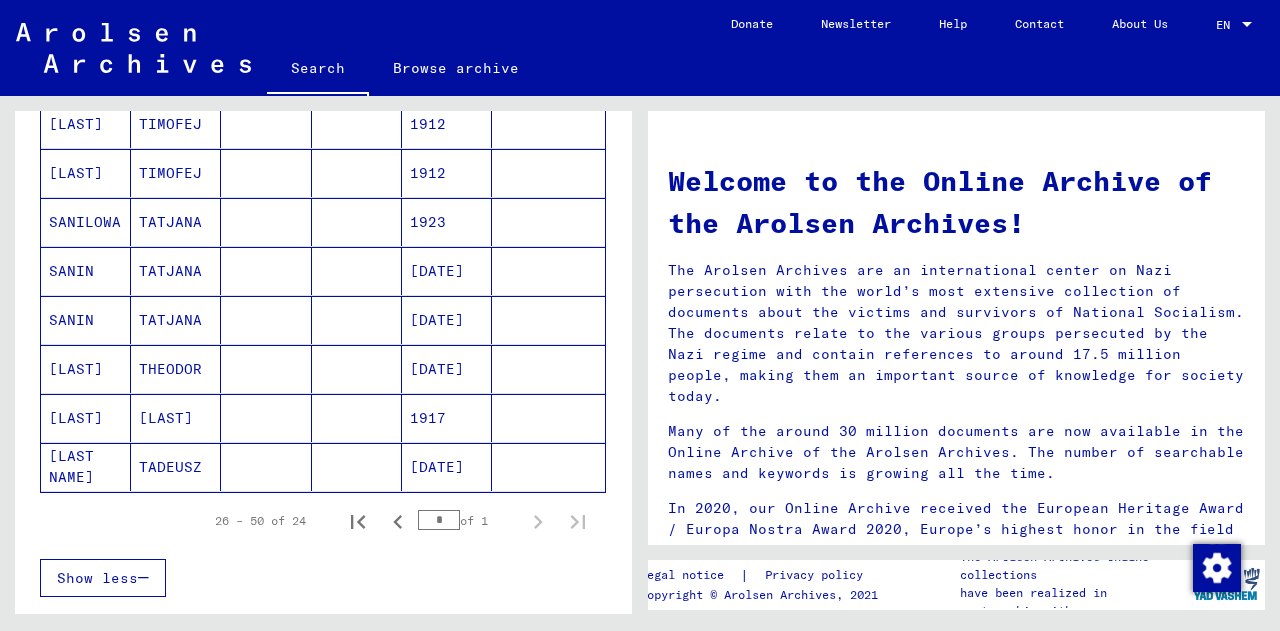 scroll, scrollTop: 1090, scrollLeft: 0, axis: vertical 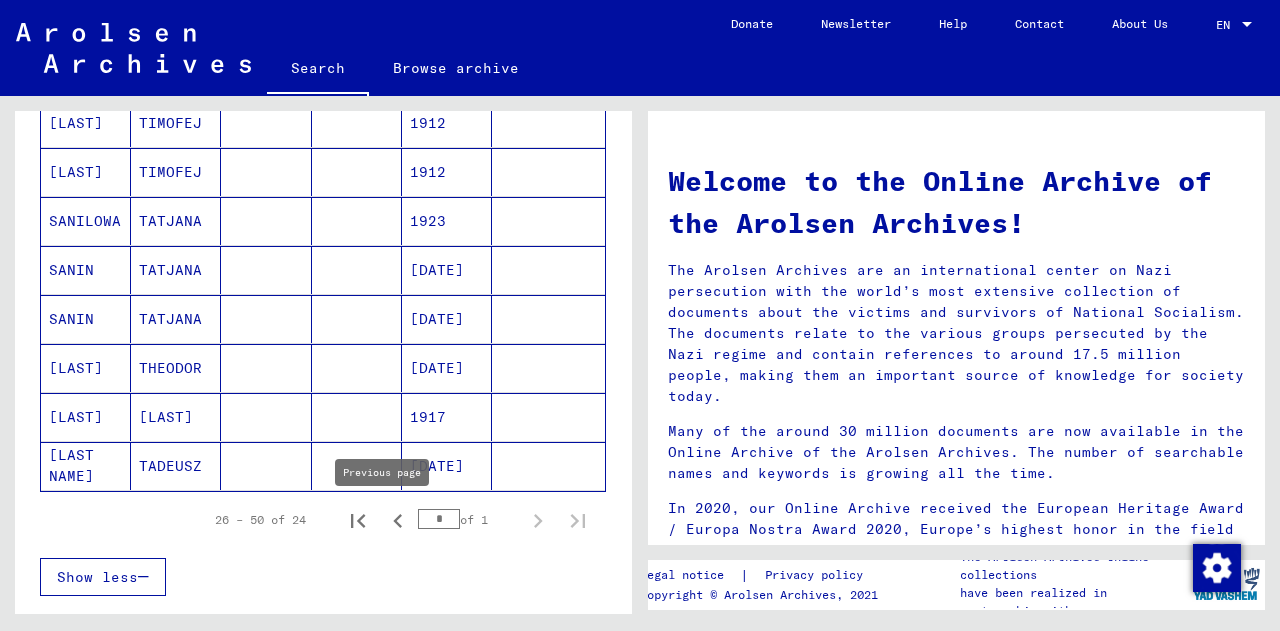 click 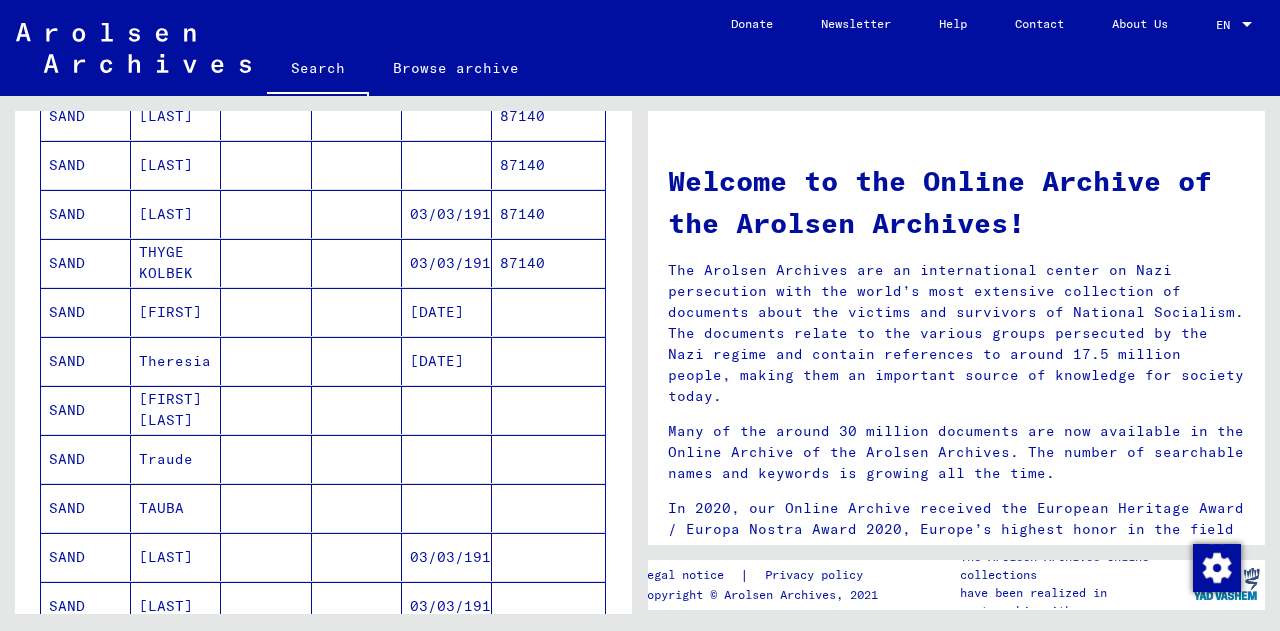 scroll, scrollTop: 0, scrollLeft: 0, axis: both 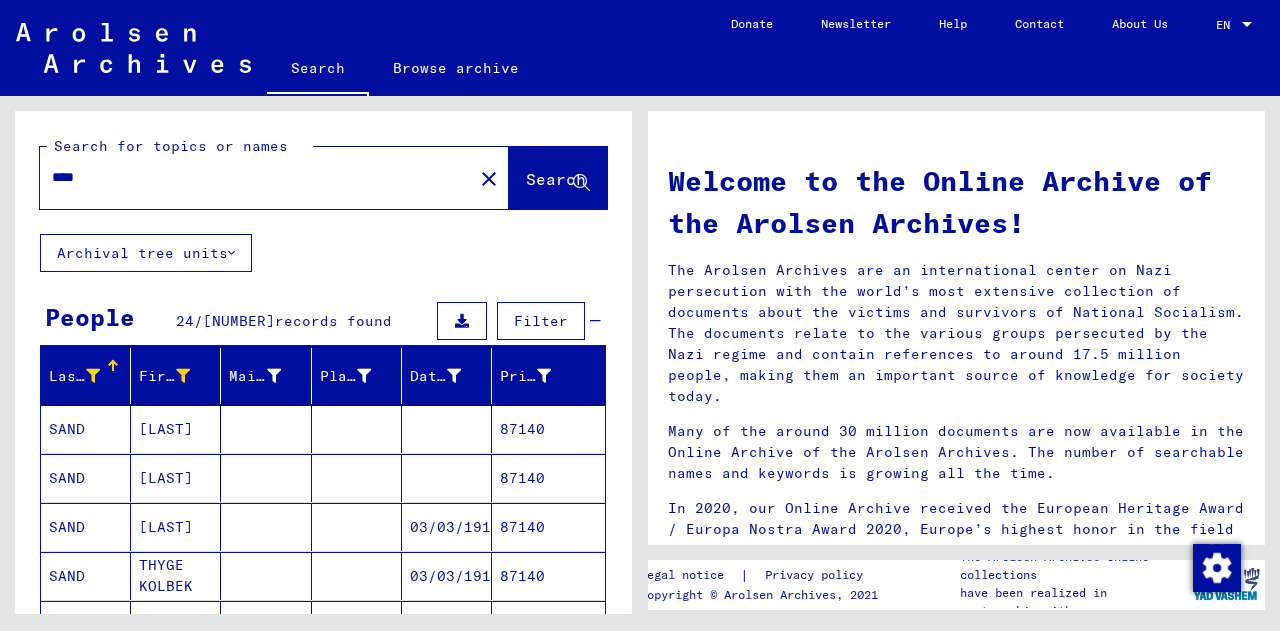 click on "****" at bounding box center [250, 177] 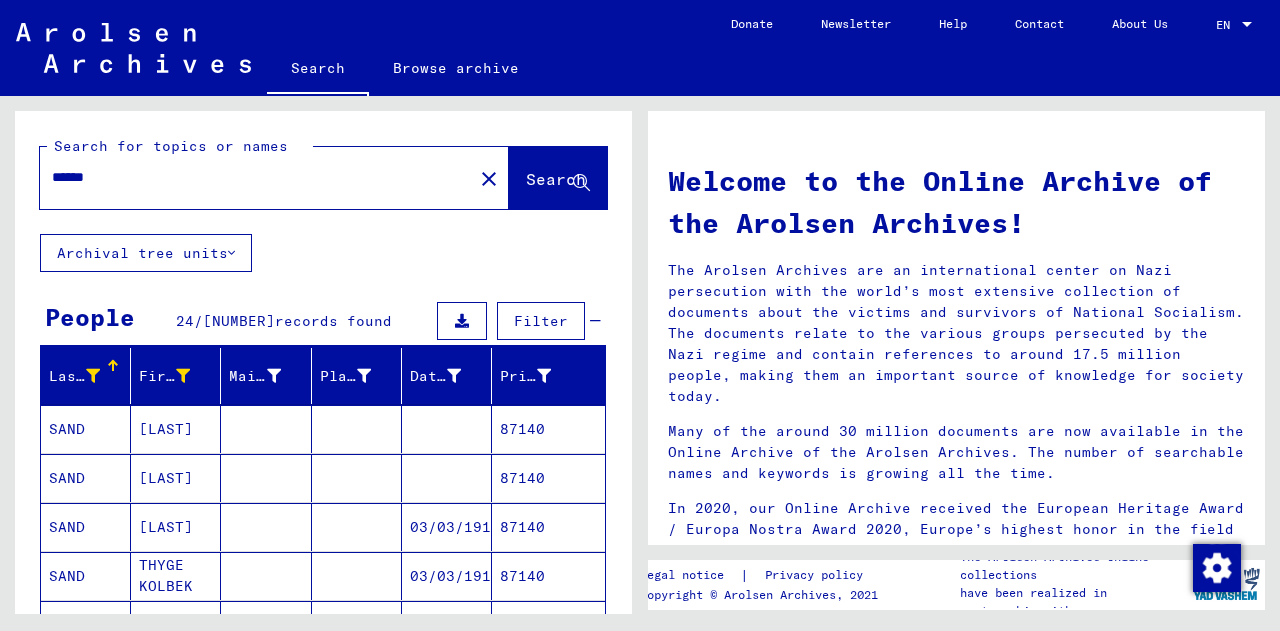 type on "******" 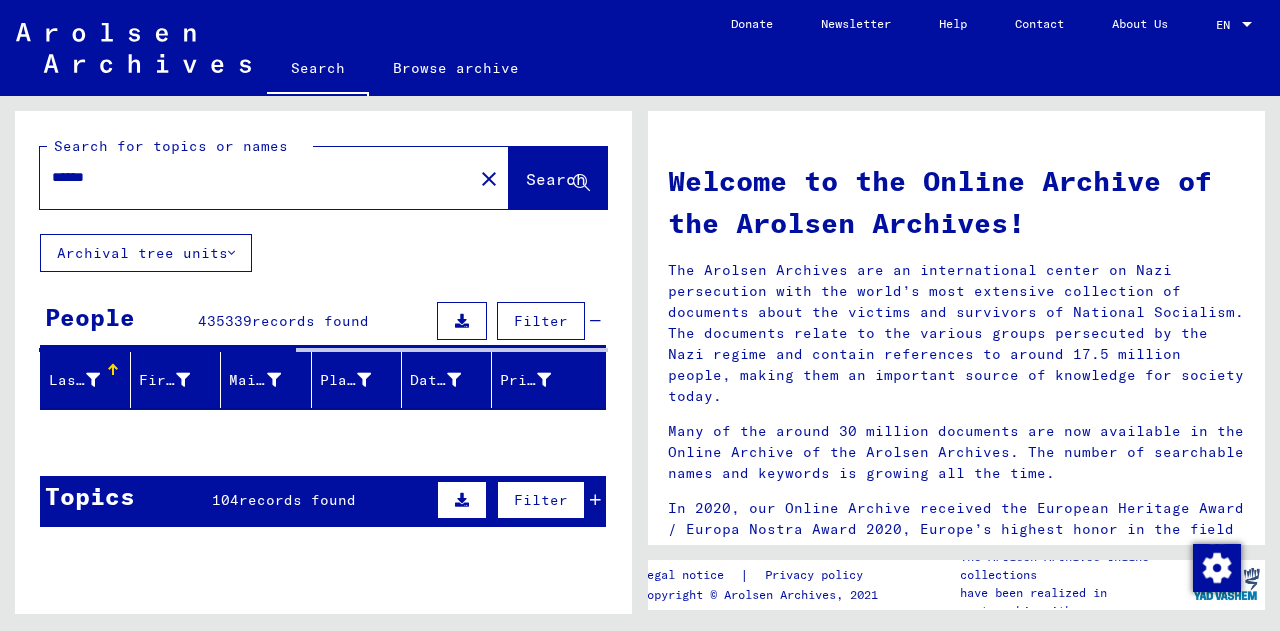 click at bounding box center (93, 380) 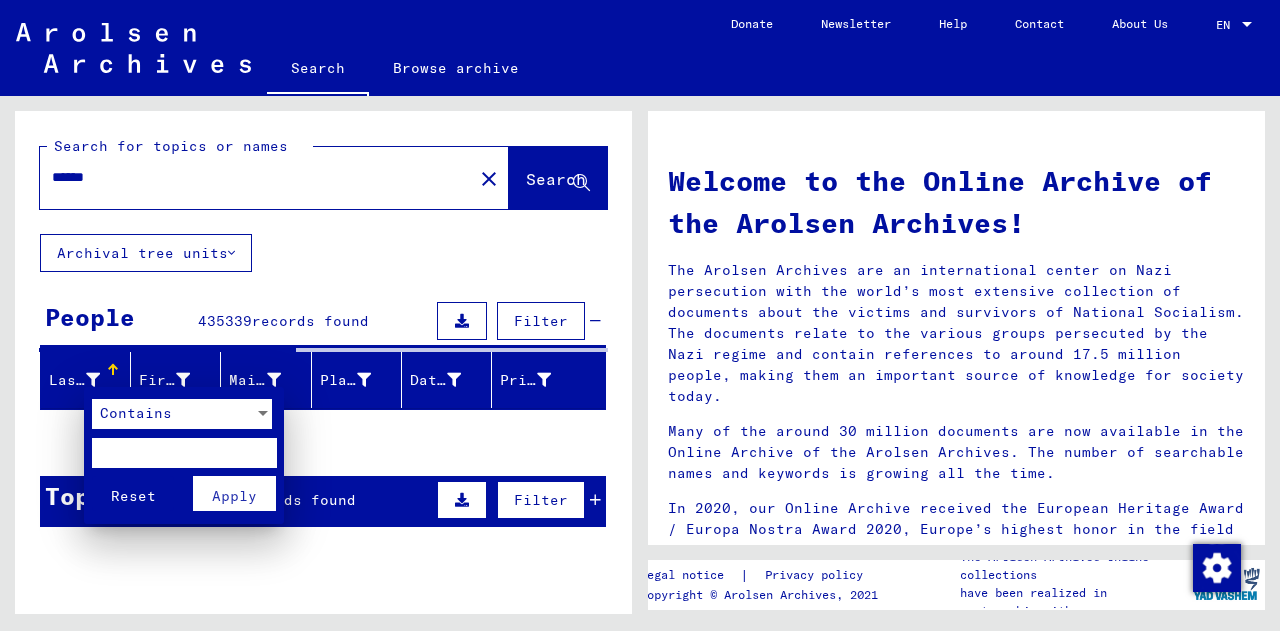 click on "Contains" at bounding box center [136, 413] 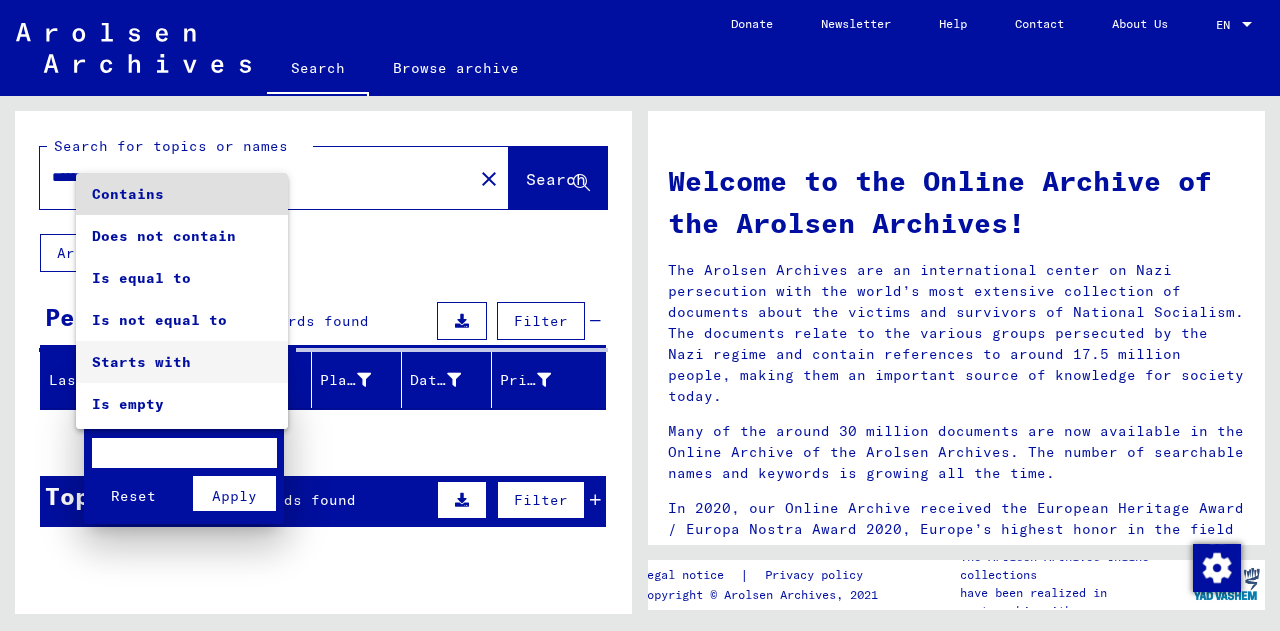 click on "Starts with" at bounding box center (182, 362) 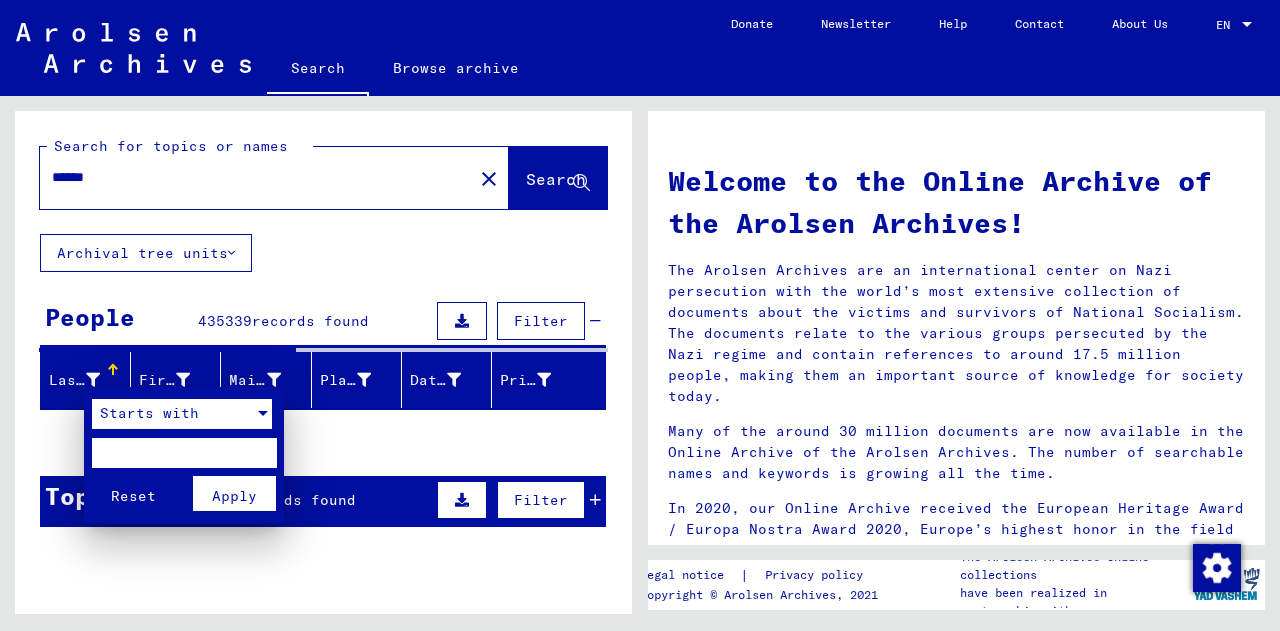 click at bounding box center (184, 453) 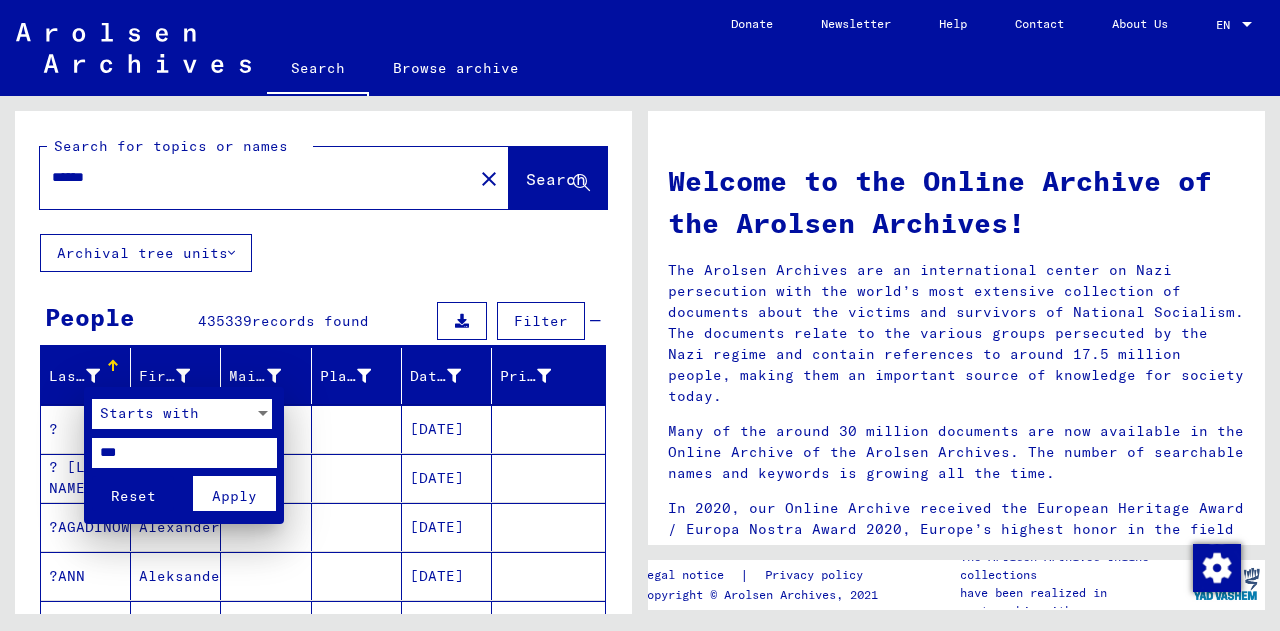 type on "***" 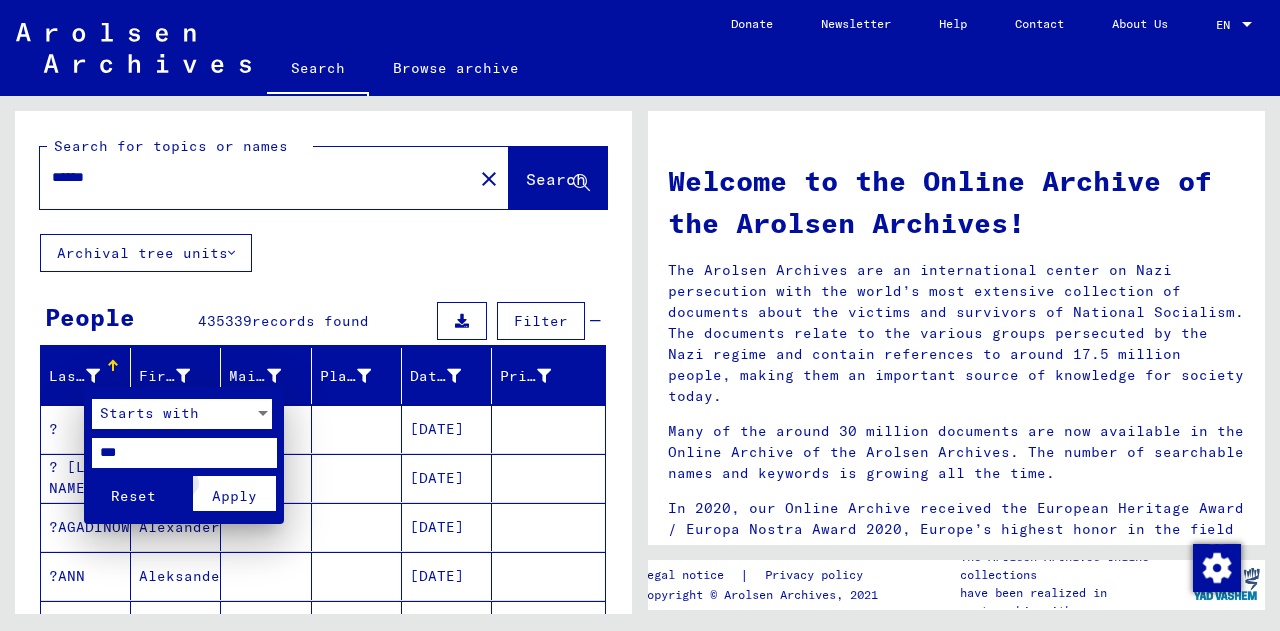 click on "Apply" at bounding box center [234, 496] 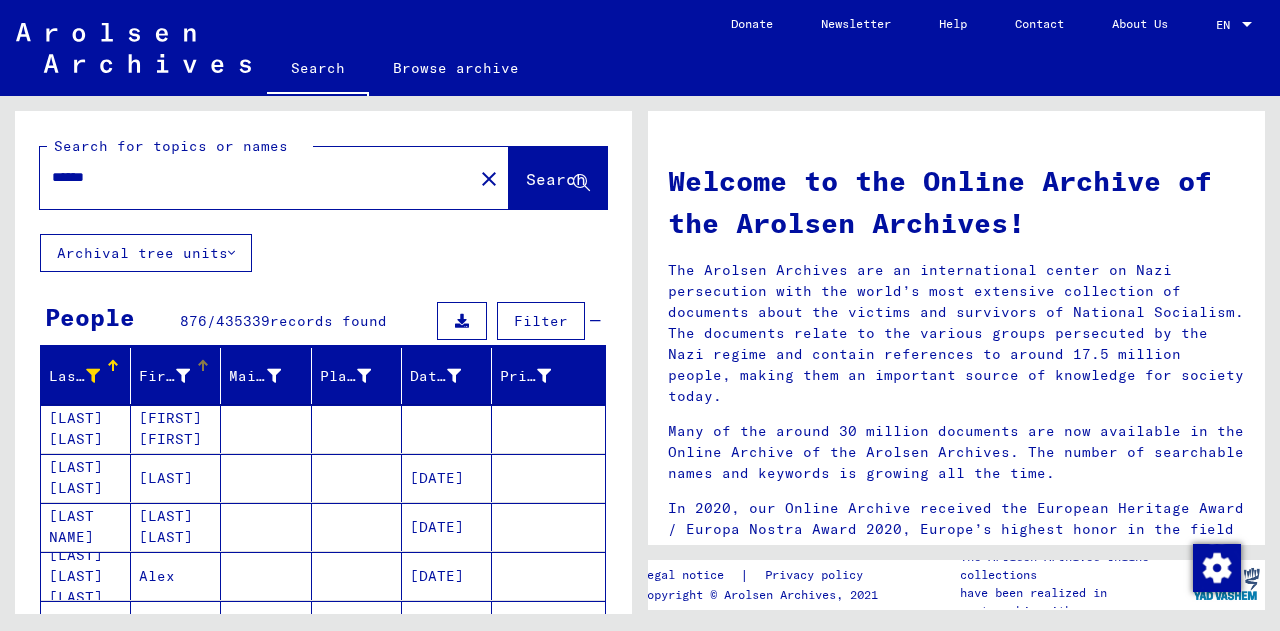 click at bounding box center [183, 376] 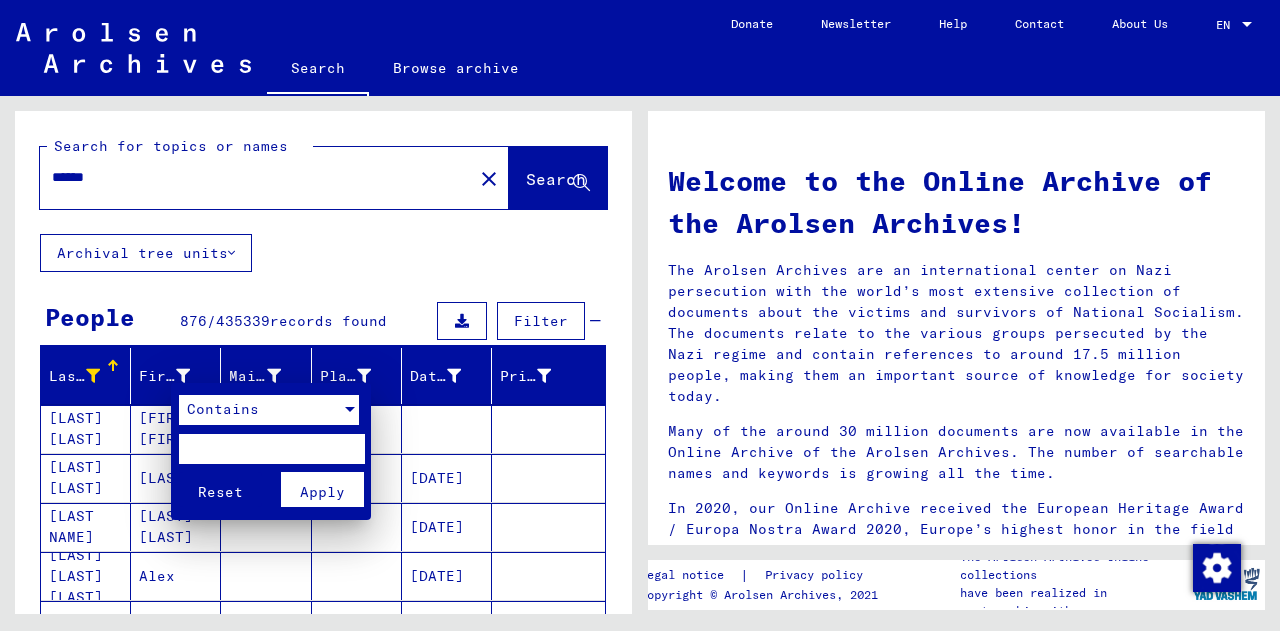 click on "Contains" at bounding box center (223, 409) 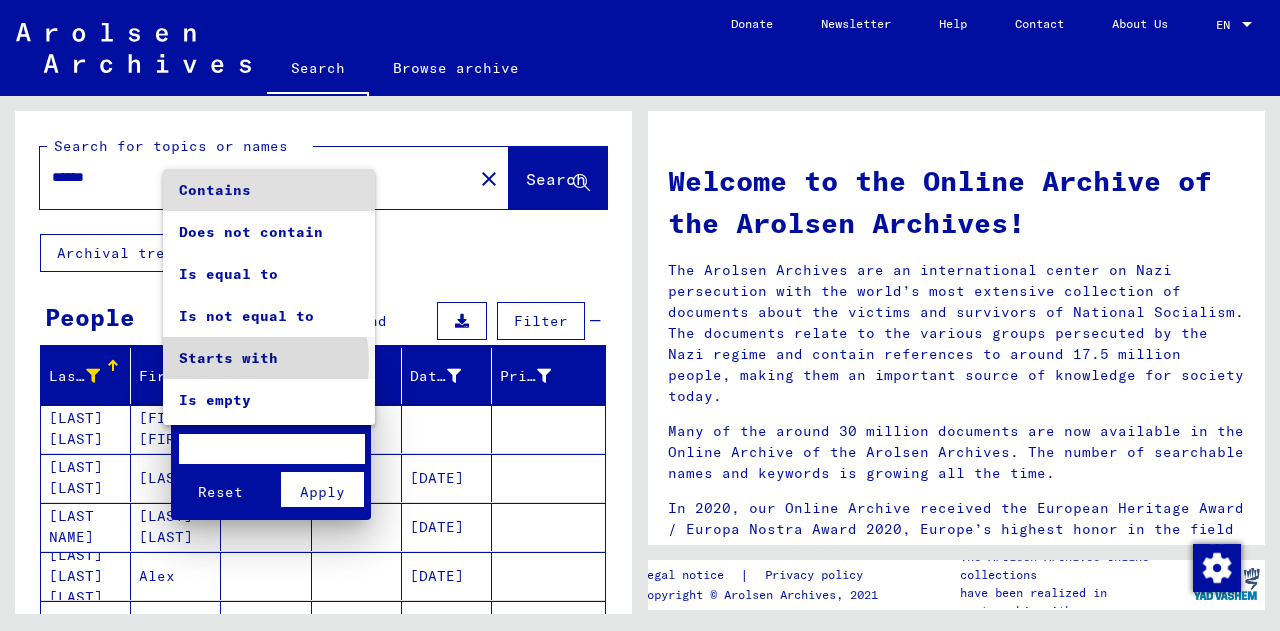 click on "Starts with" at bounding box center (269, 358) 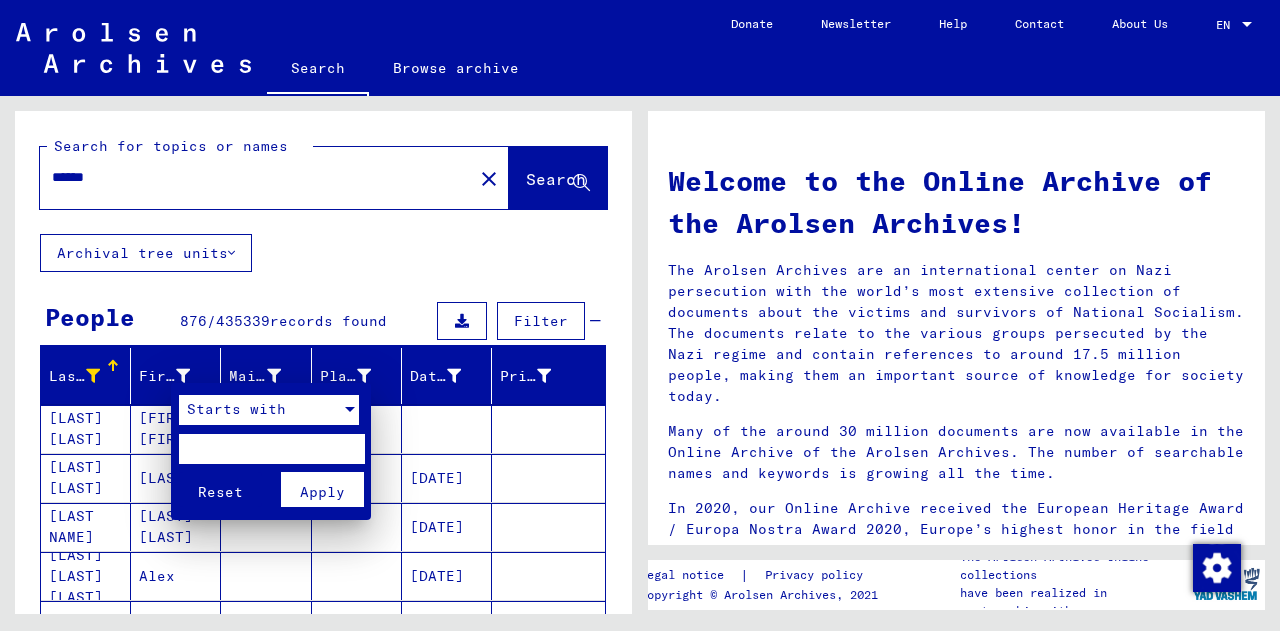 click at bounding box center (271, 449) 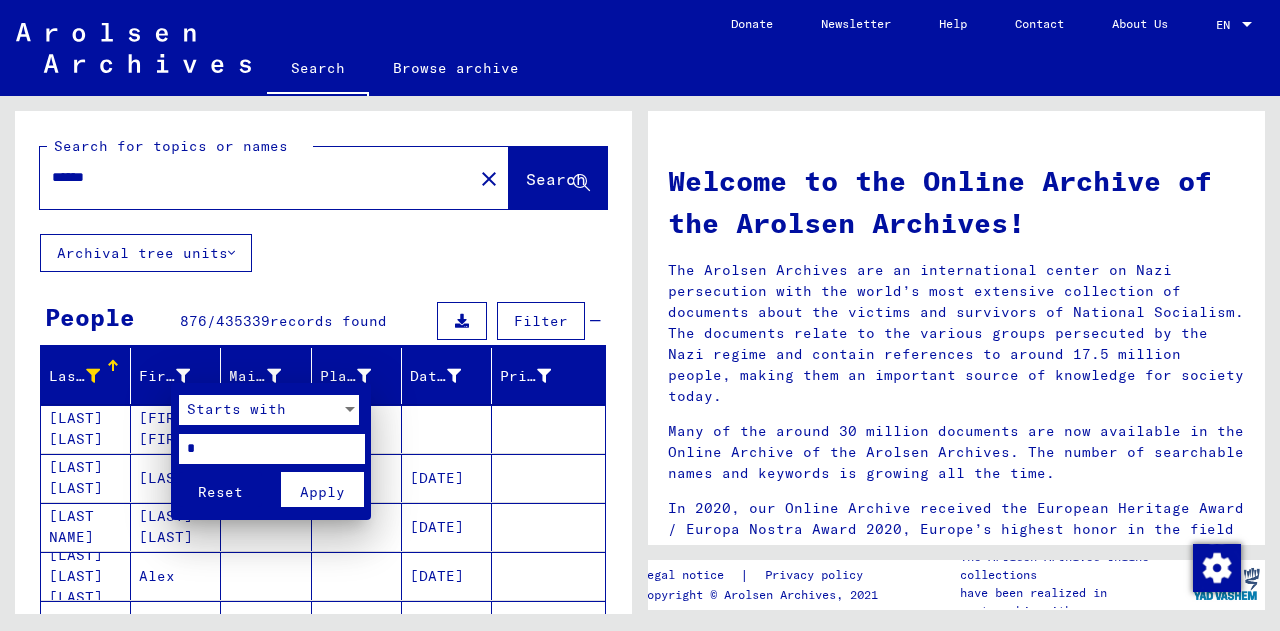type on "*" 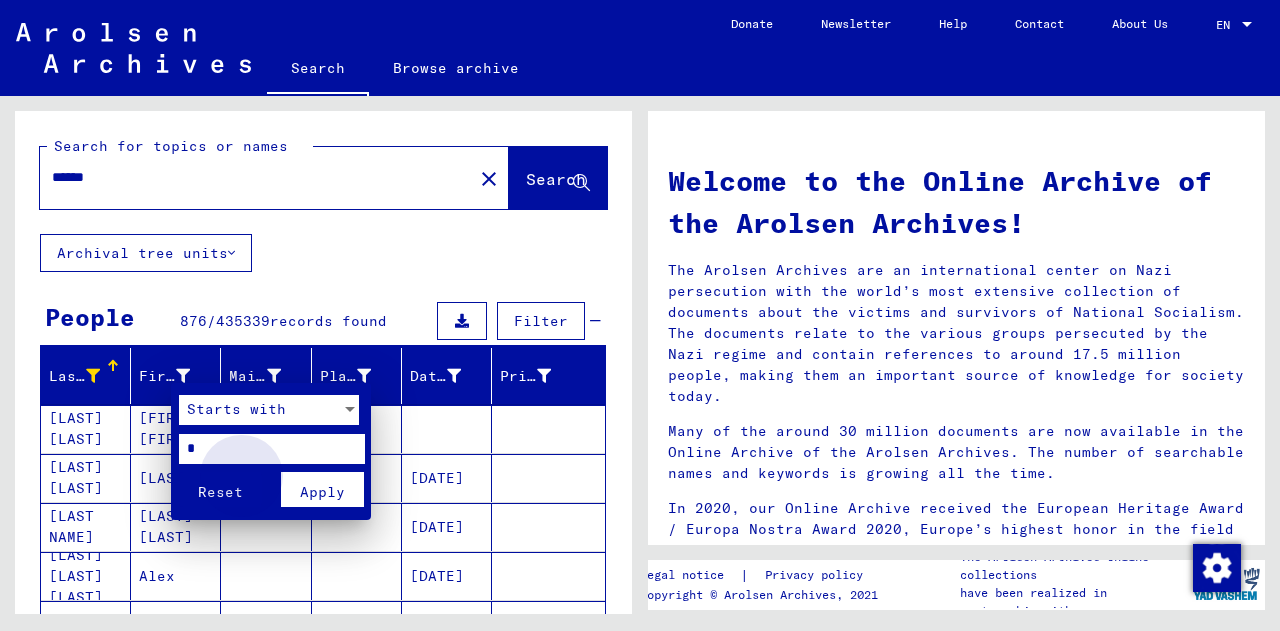 click on "Apply" at bounding box center [322, 492] 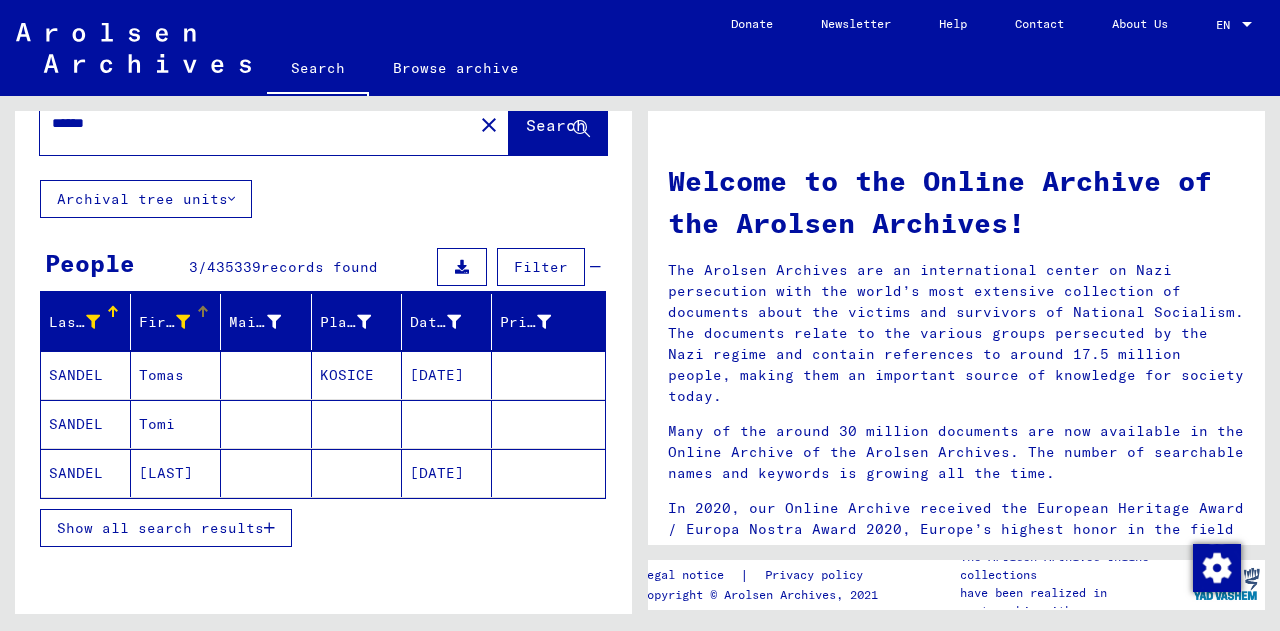 scroll, scrollTop: 55, scrollLeft: 0, axis: vertical 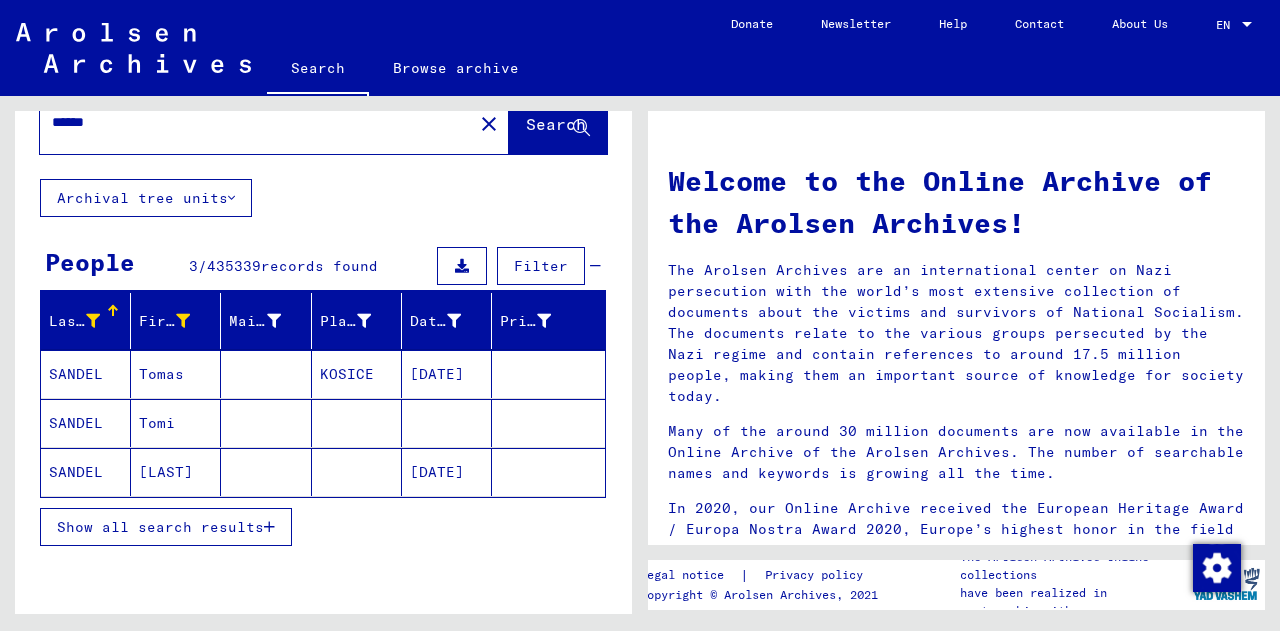 click on "Tomas" at bounding box center [176, 423] 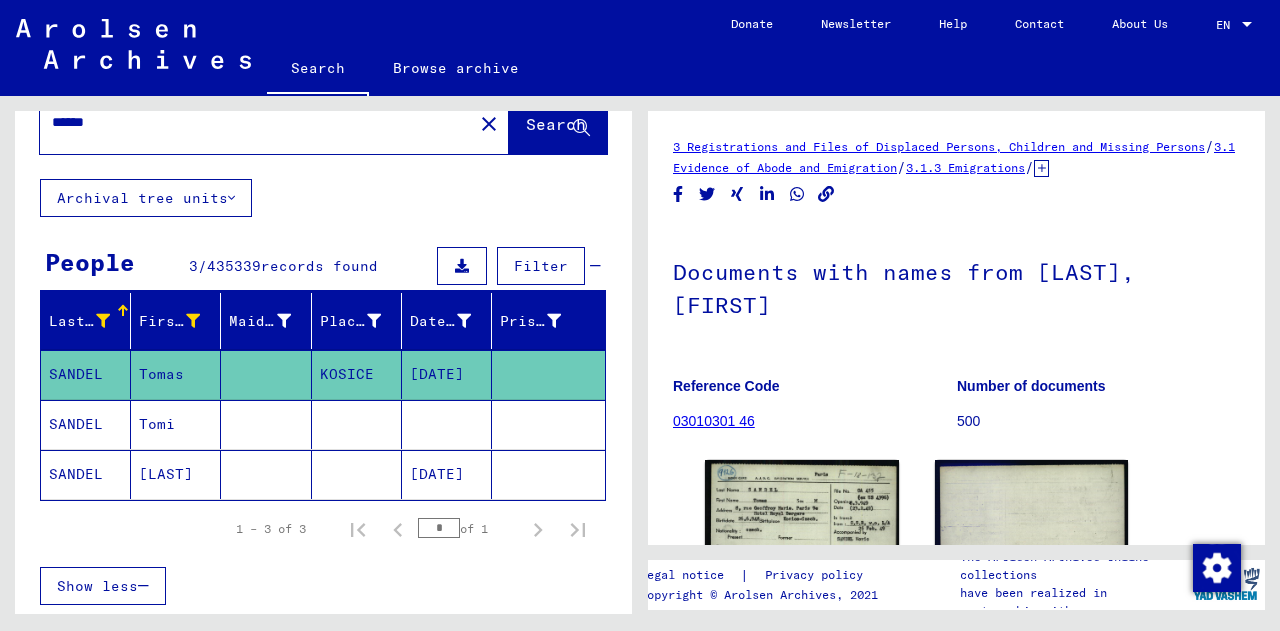scroll, scrollTop: 0, scrollLeft: 0, axis: both 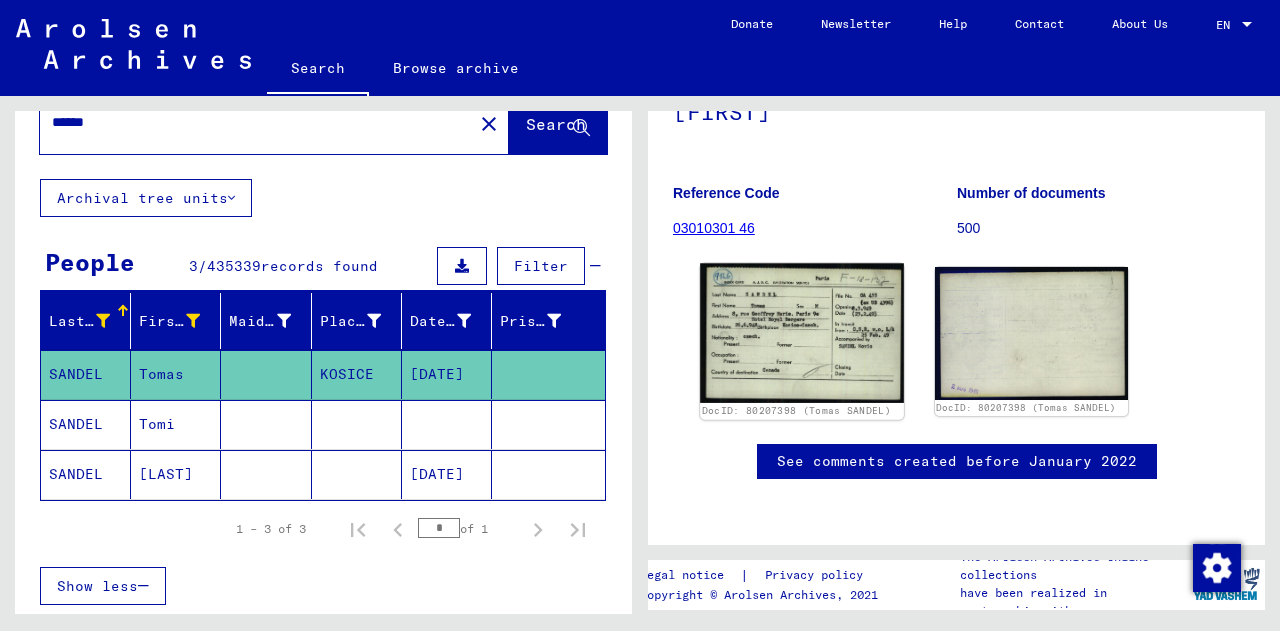 click 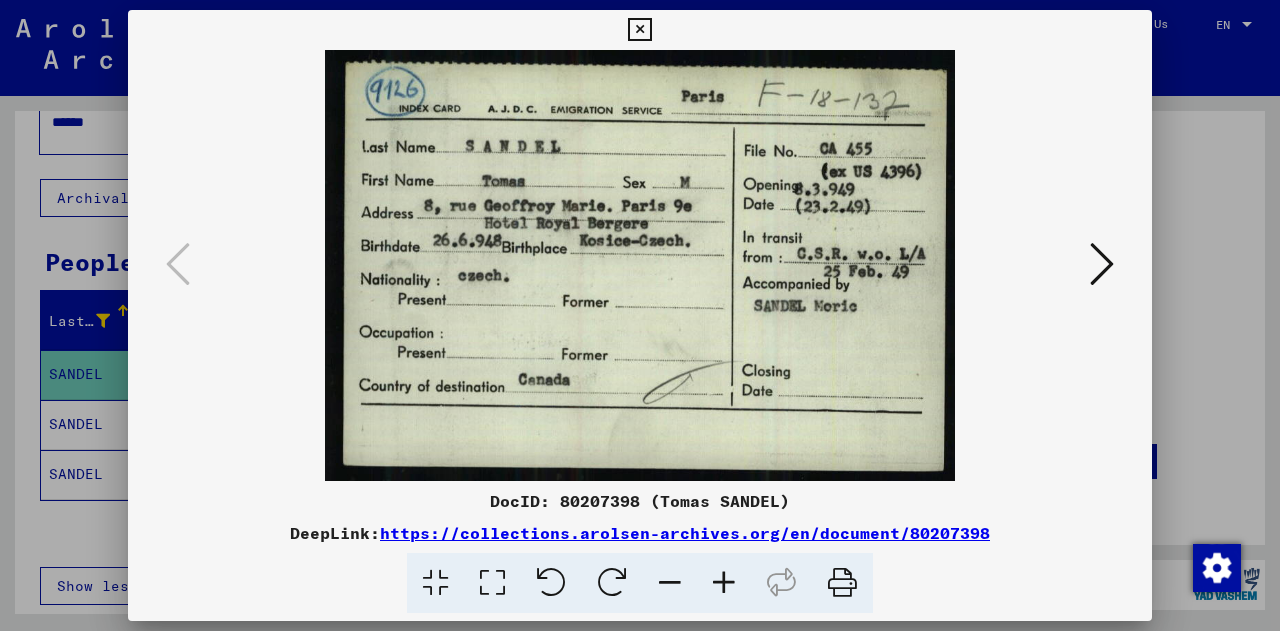 click at bounding box center (640, 315) 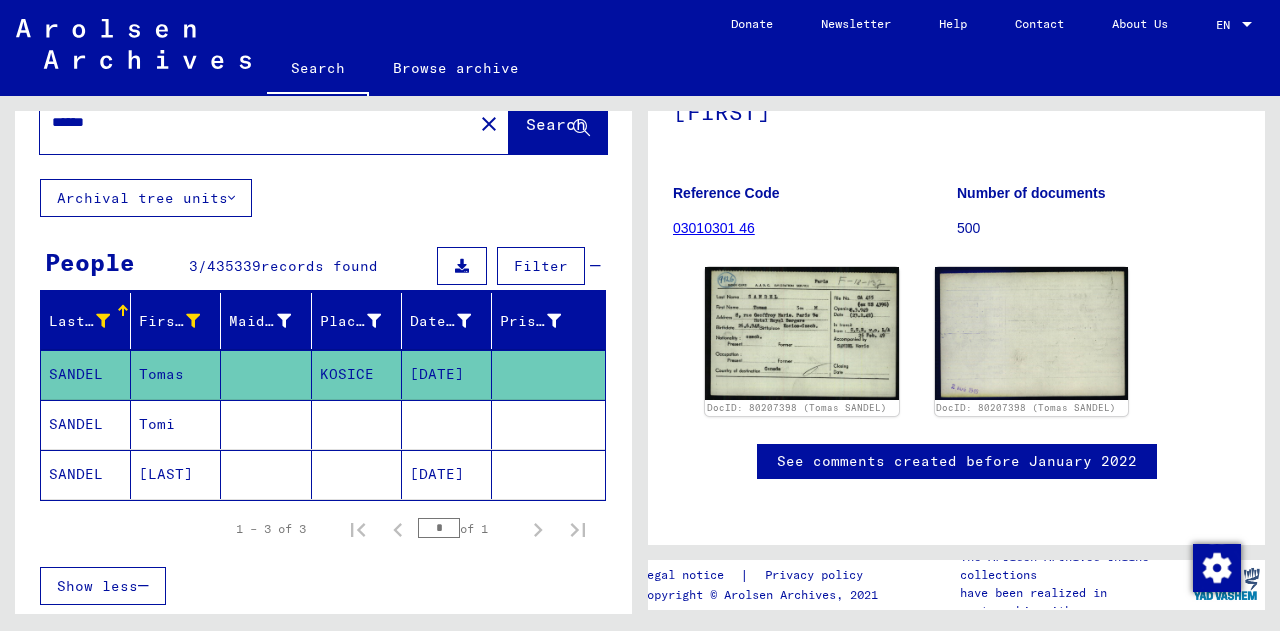 click on "[DATE]" 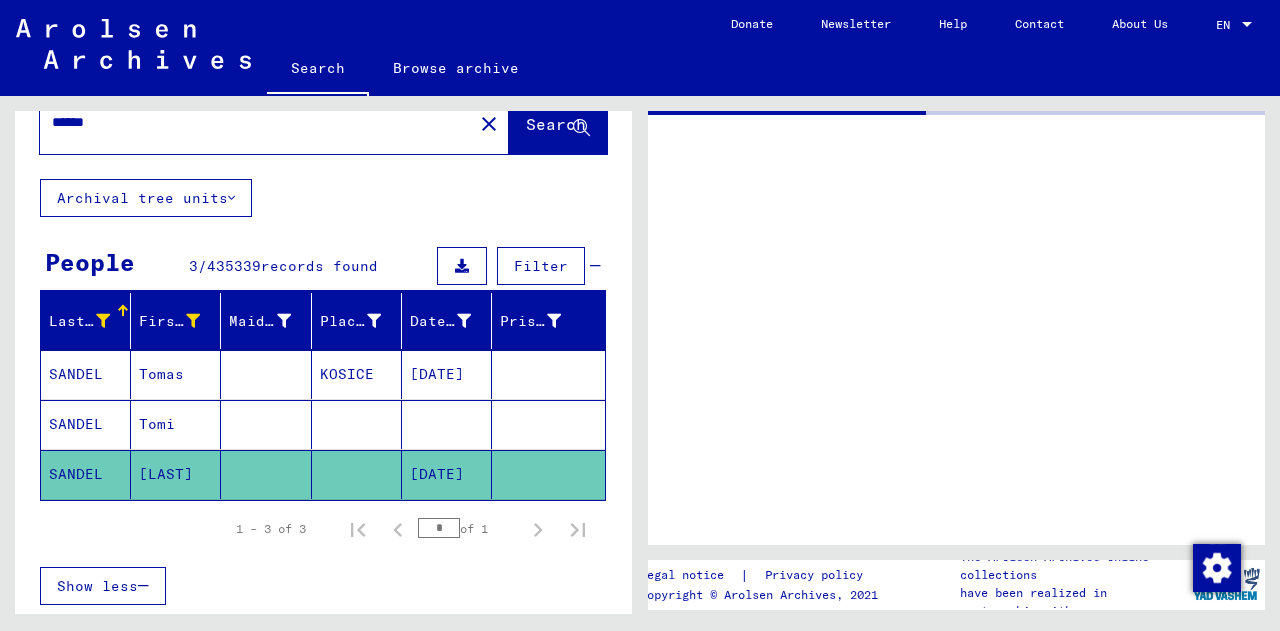 scroll, scrollTop: 0, scrollLeft: 0, axis: both 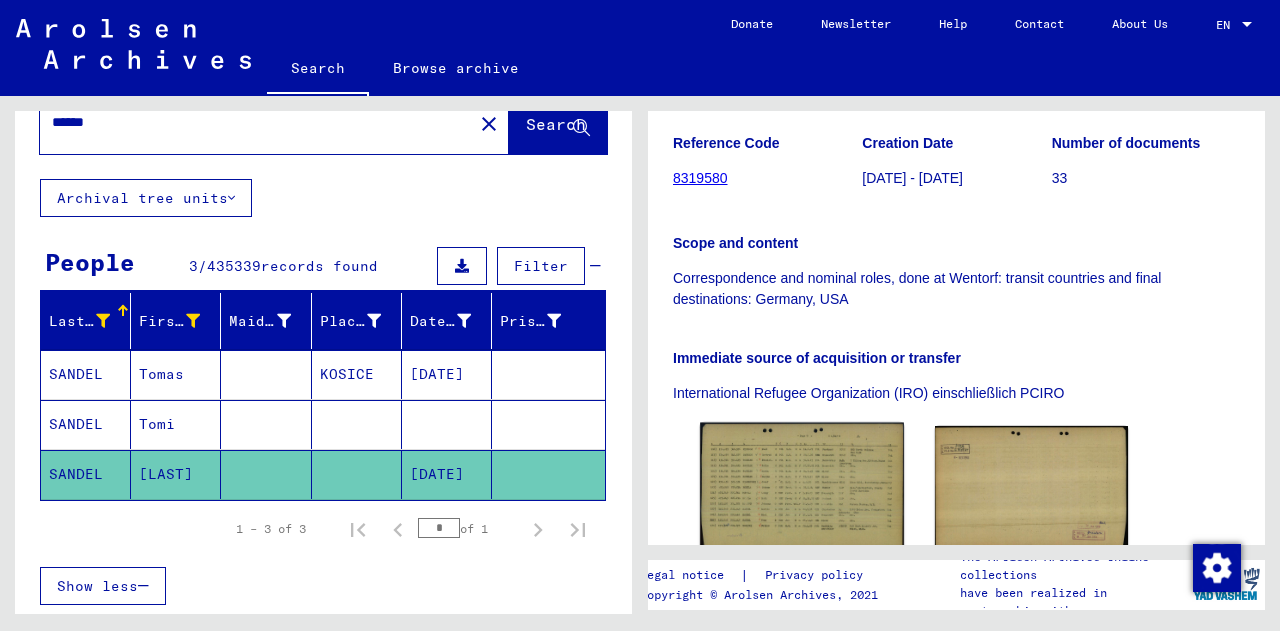 click 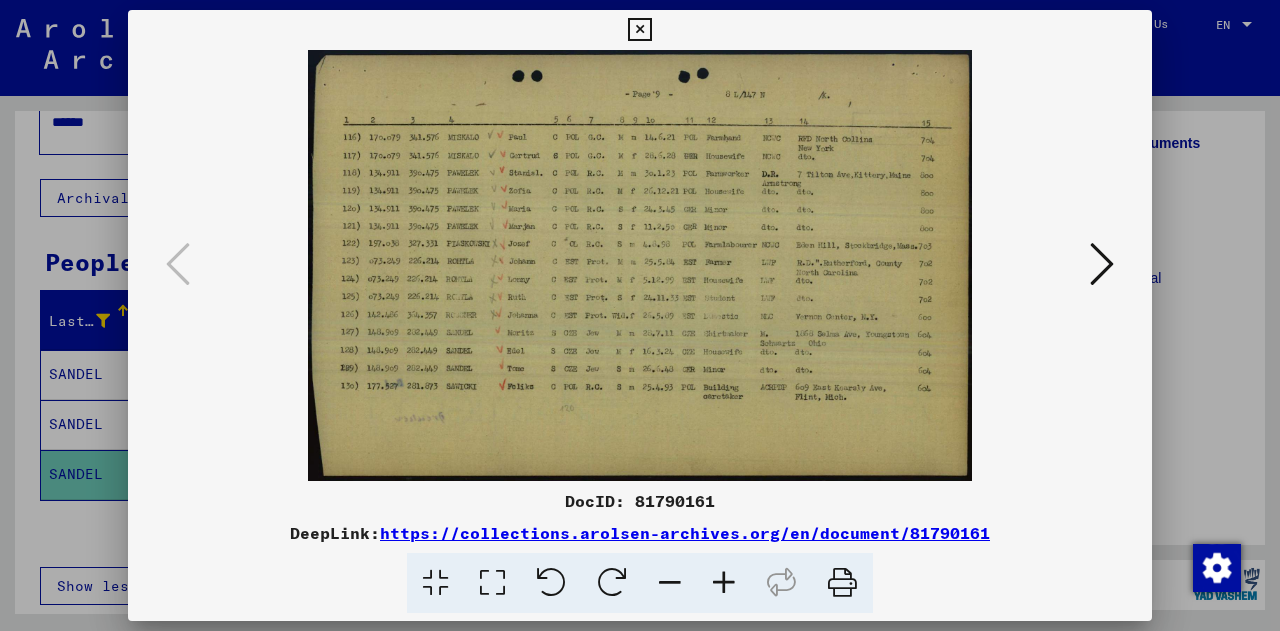 click at bounding box center (640, 265) 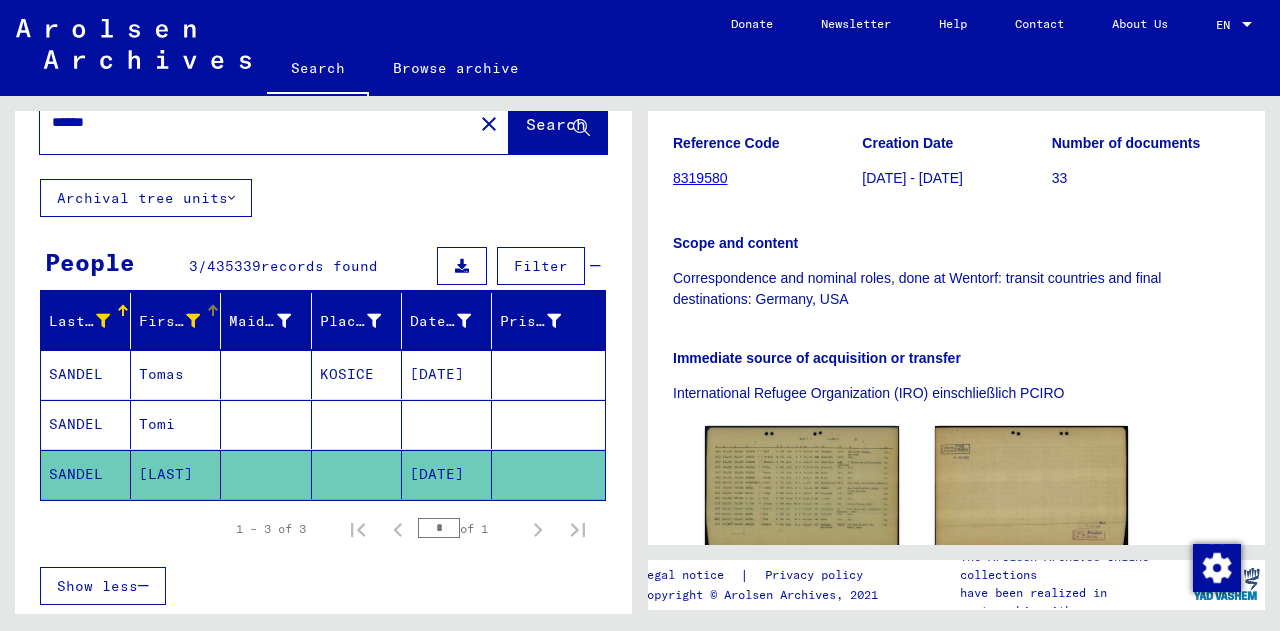 click at bounding box center [193, 321] 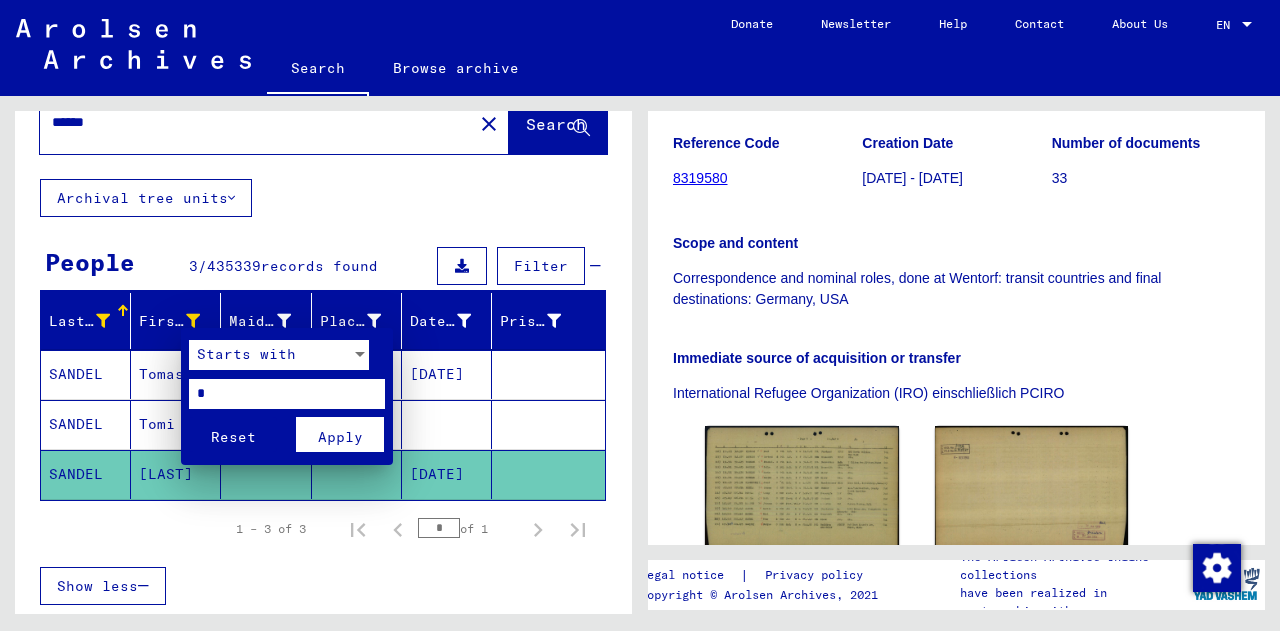 click on "*" at bounding box center (287, 394) 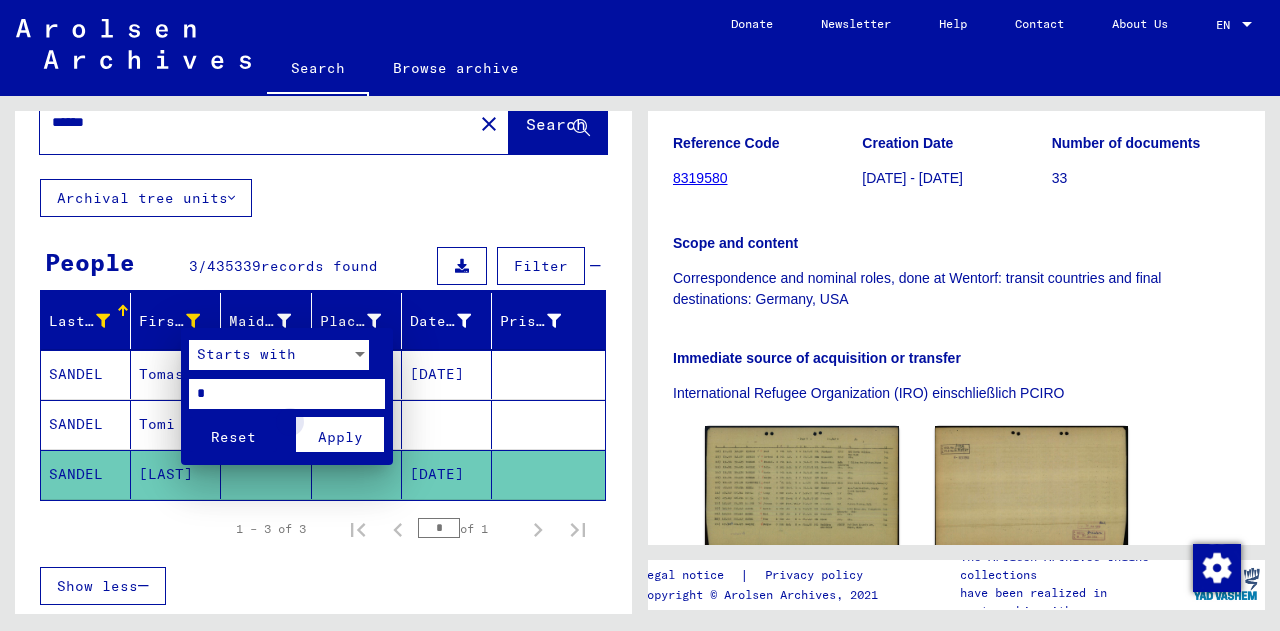 click on "Apply" at bounding box center (340, 437) 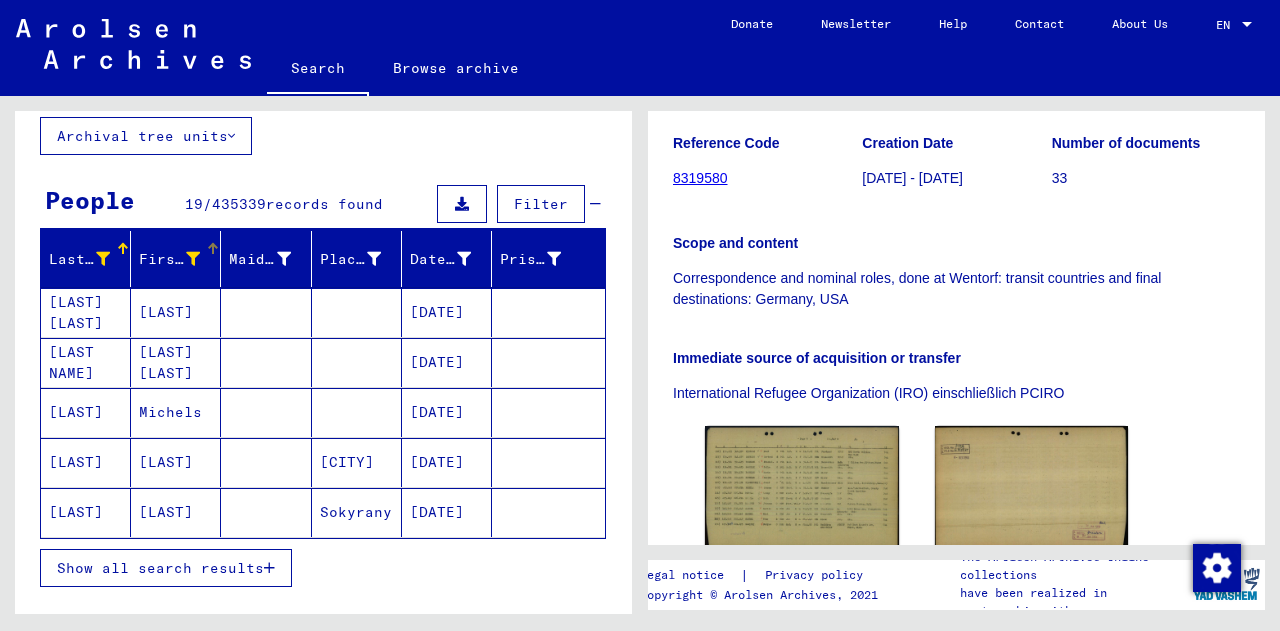 scroll, scrollTop: 121, scrollLeft: 0, axis: vertical 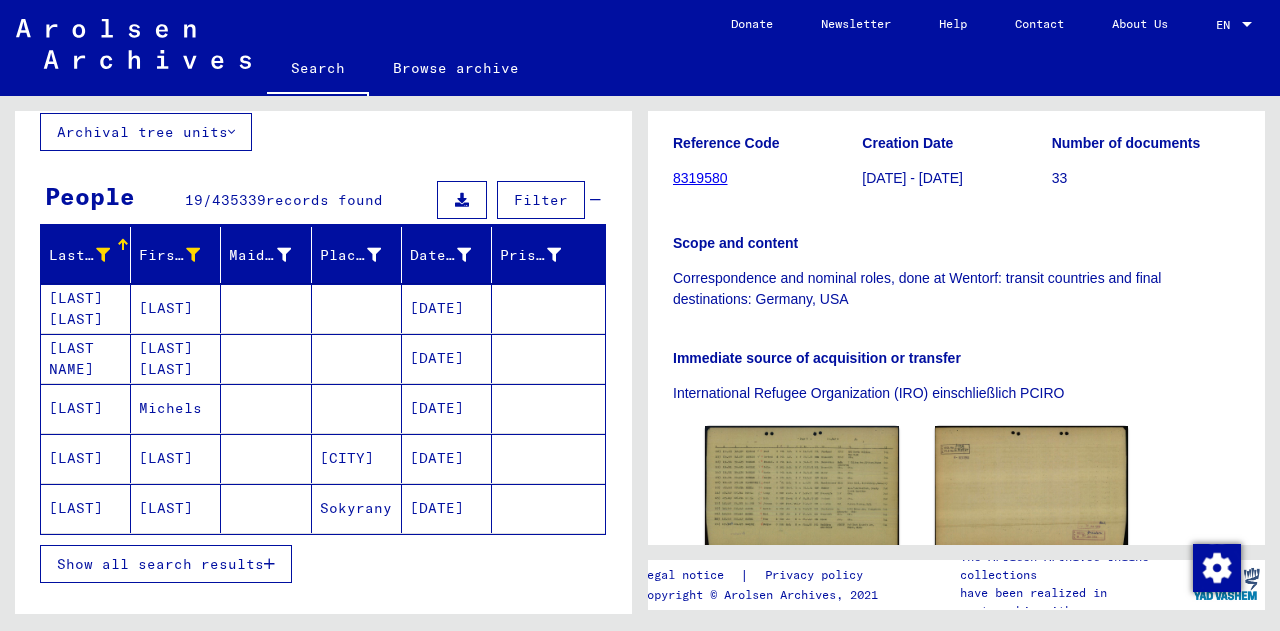 click on "Show all search results" at bounding box center [166, 564] 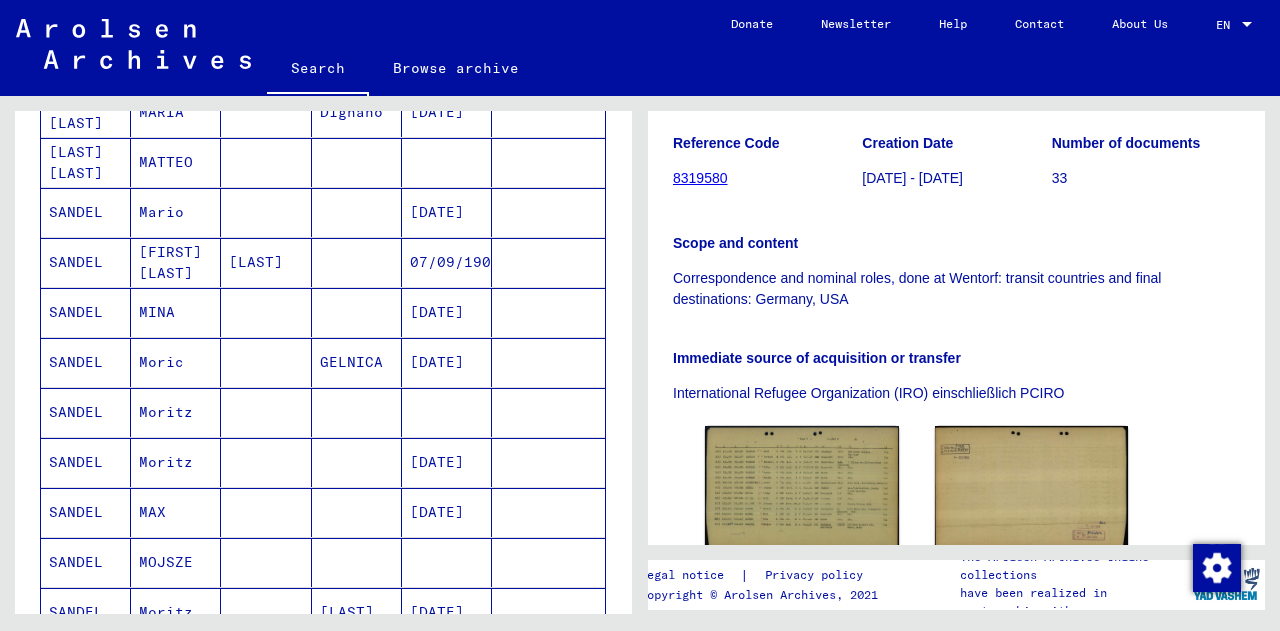 scroll, scrollTop: 617, scrollLeft: 0, axis: vertical 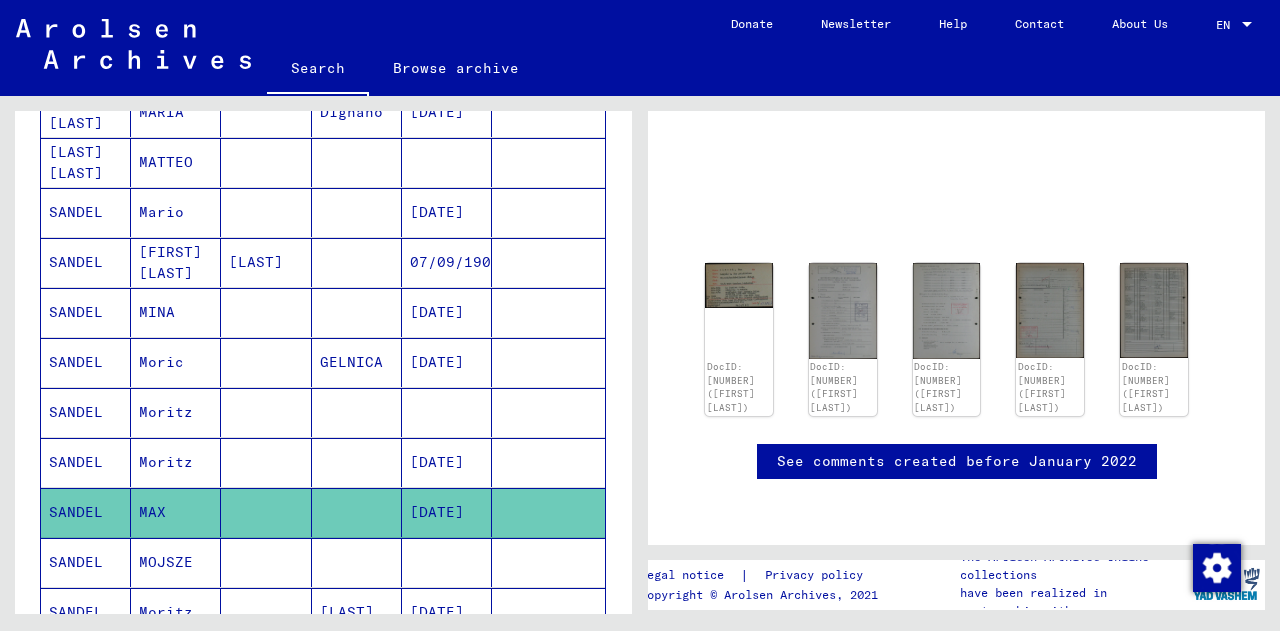 click on "MOJSZE" at bounding box center (176, 612) 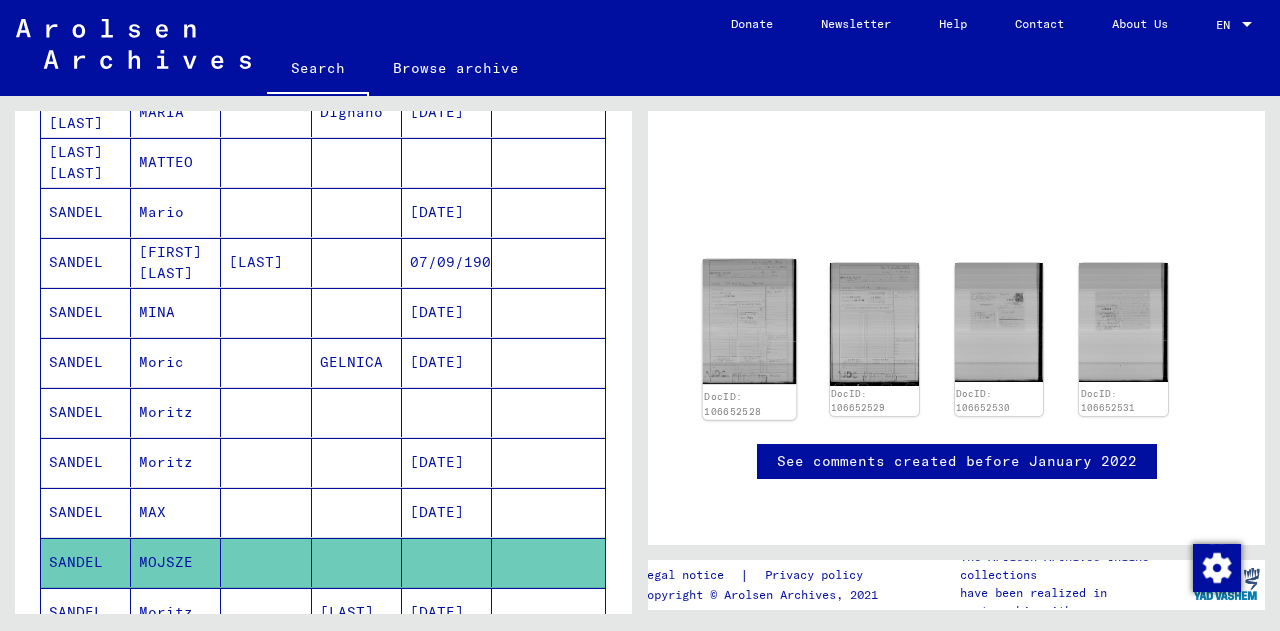 click 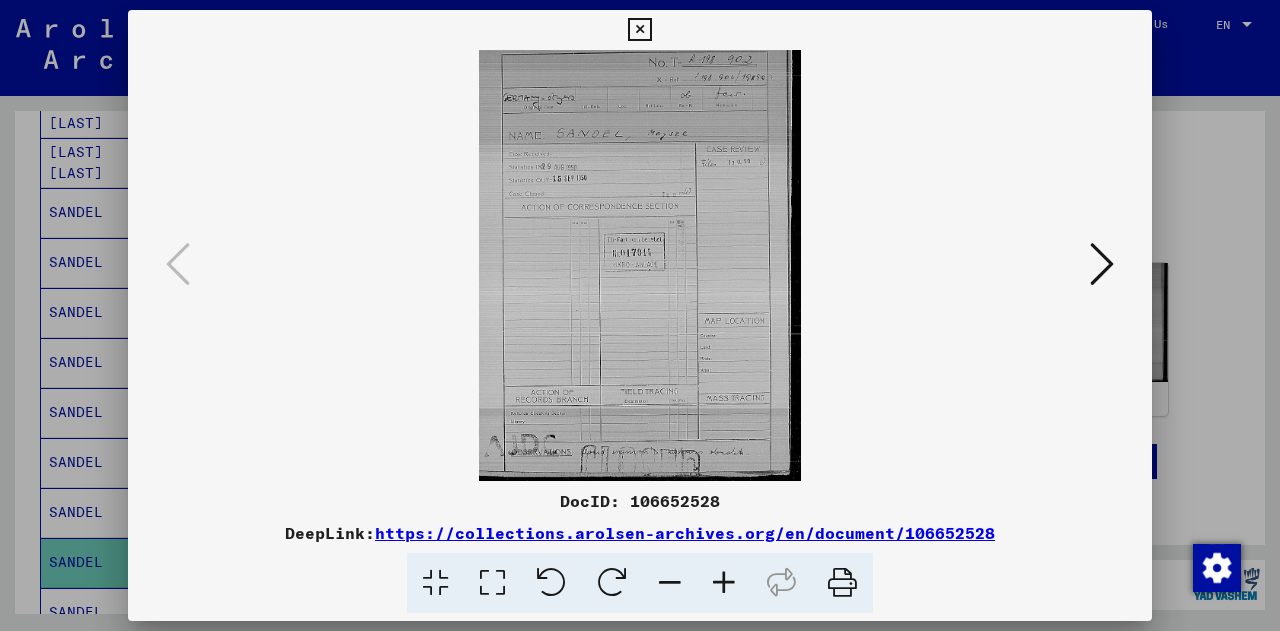 type 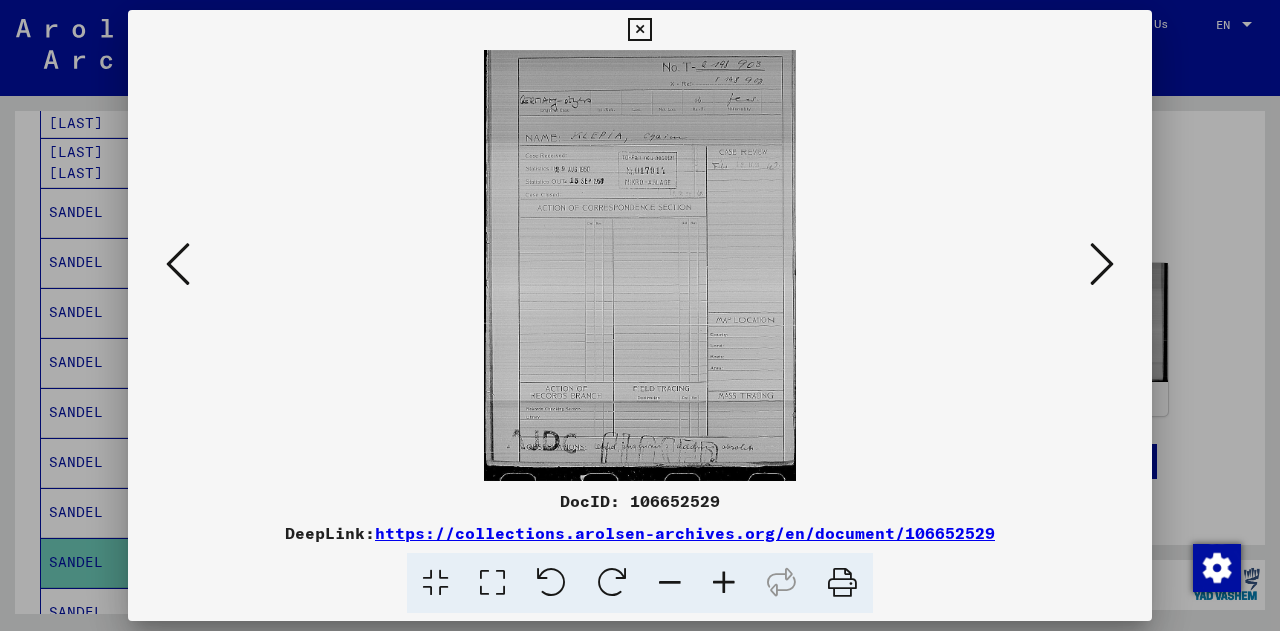 click at bounding box center [1102, 264] 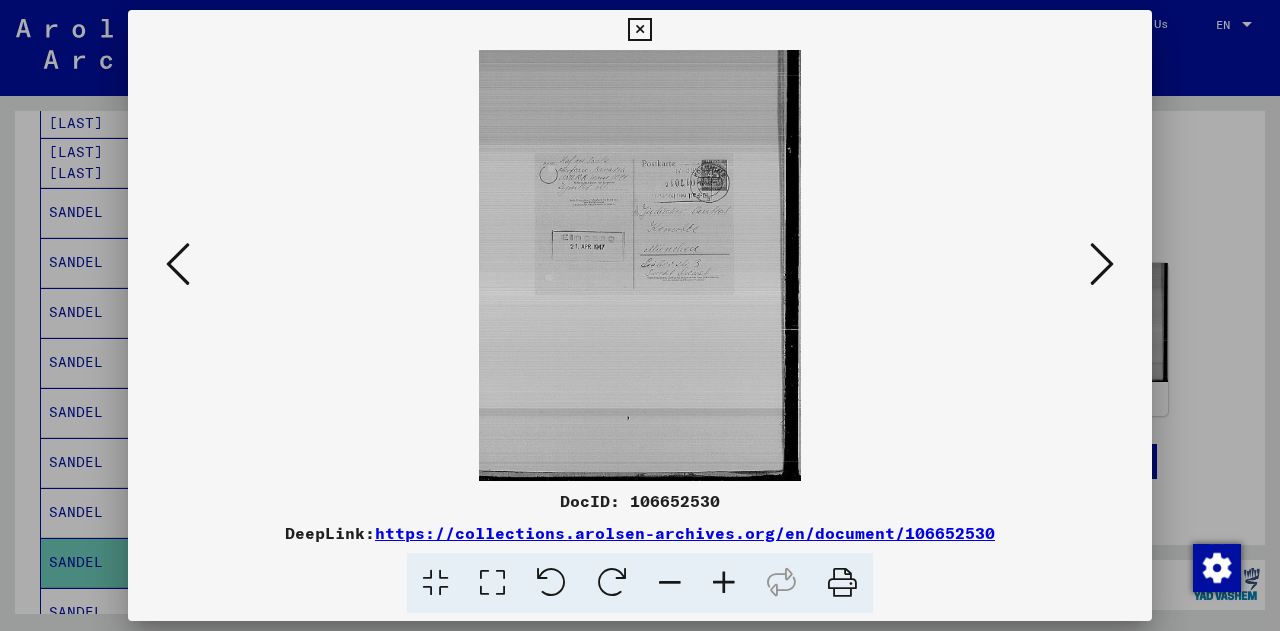 click at bounding box center (1102, 264) 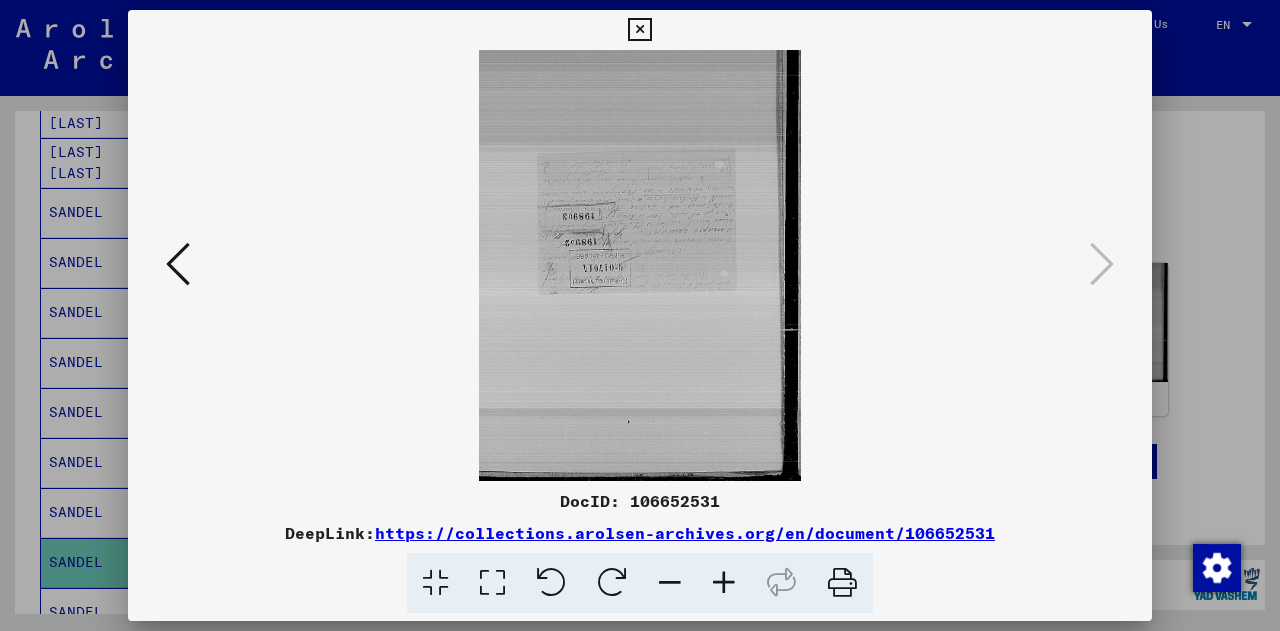 click at bounding box center (640, 315) 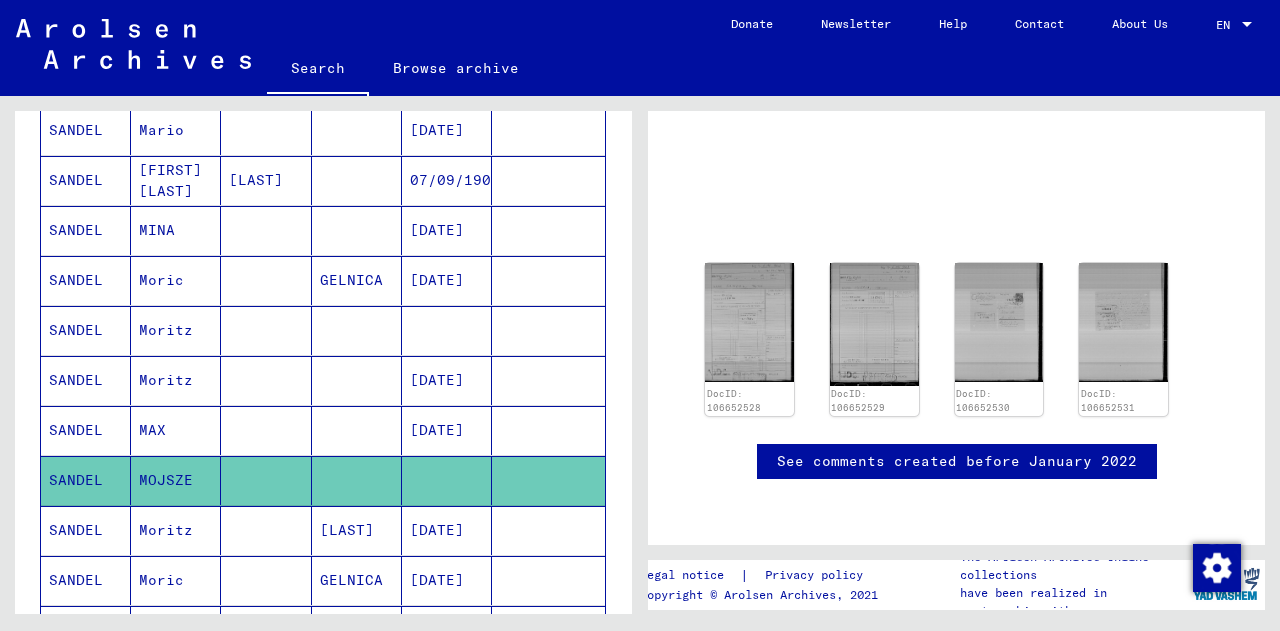 scroll, scrollTop: 702, scrollLeft: 0, axis: vertical 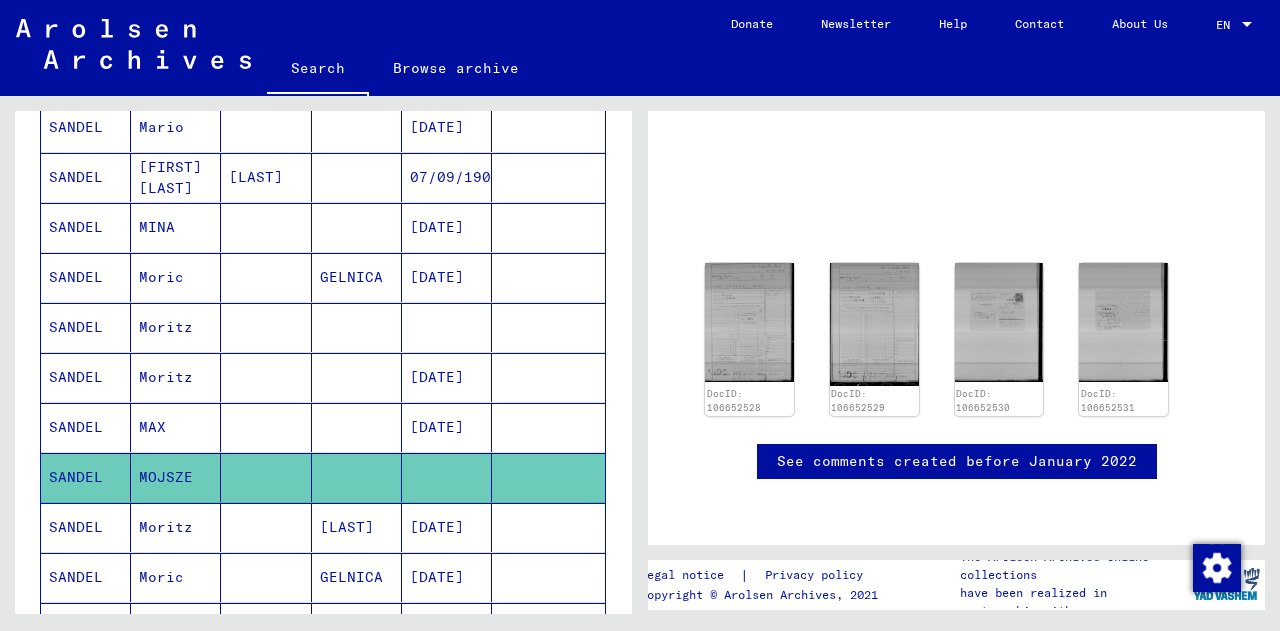 click at bounding box center [266, 577] 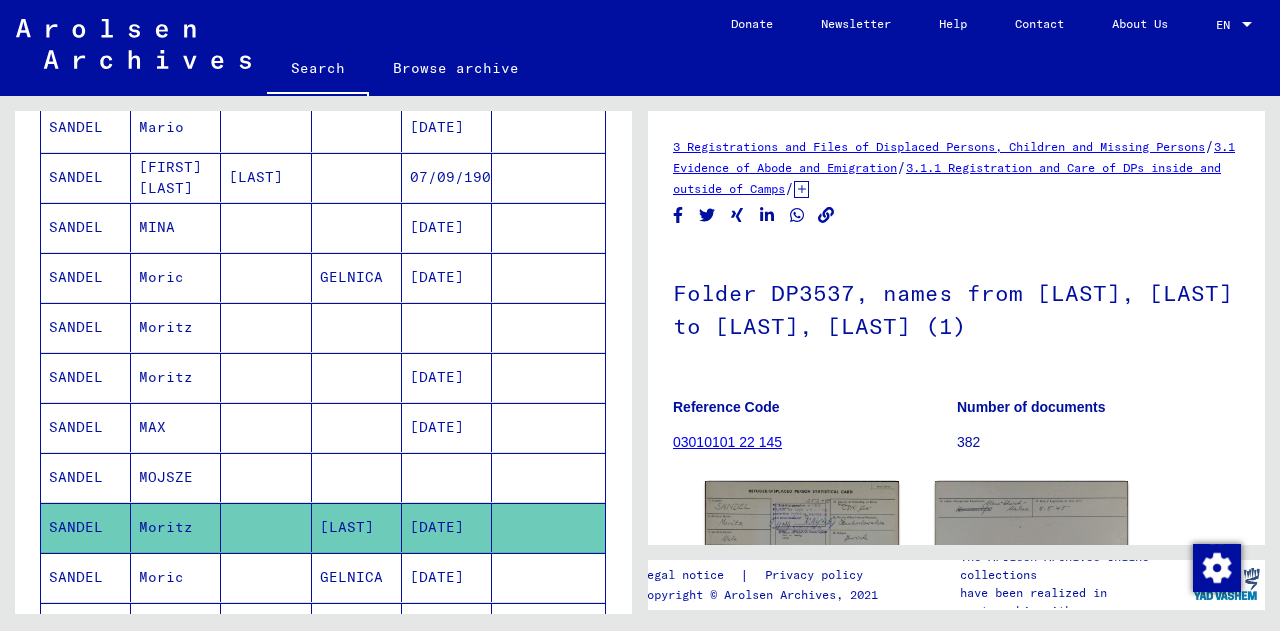 scroll, scrollTop: 0, scrollLeft: 0, axis: both 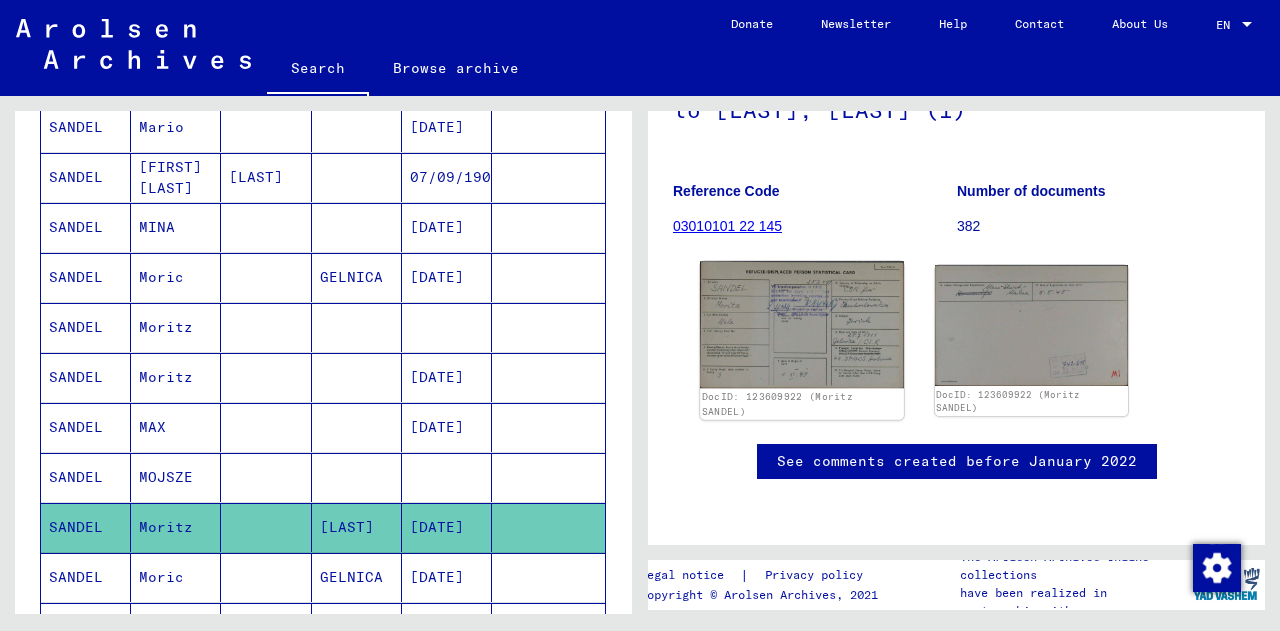click 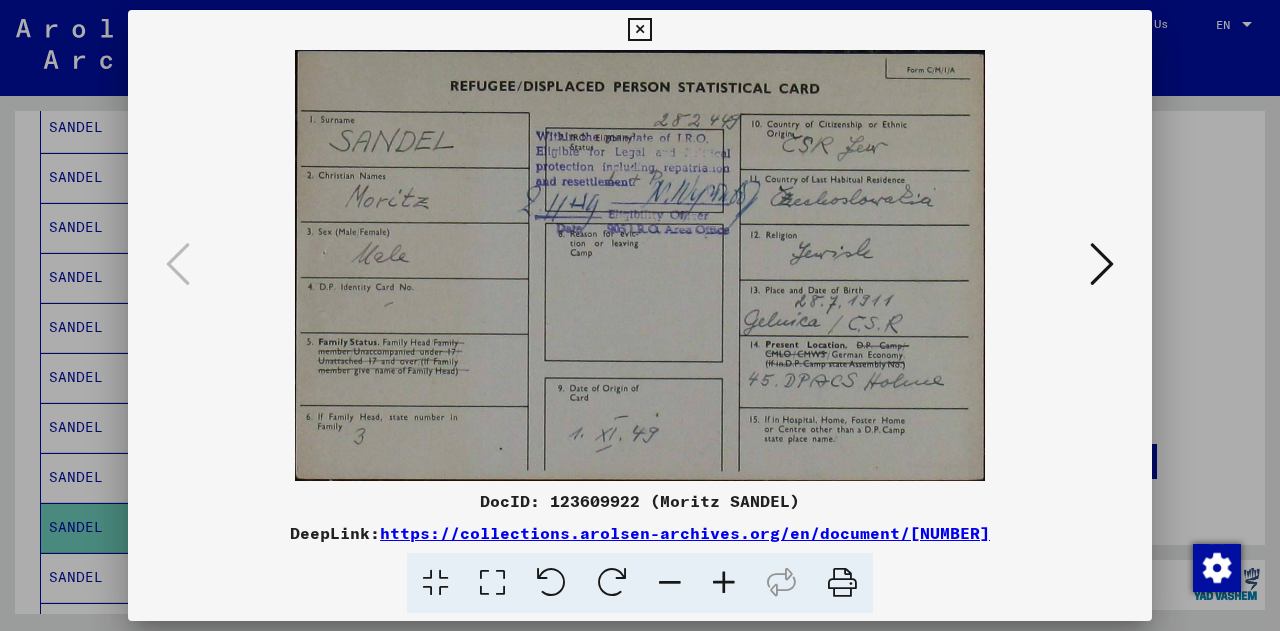 click at bounding box center (1102, 264) 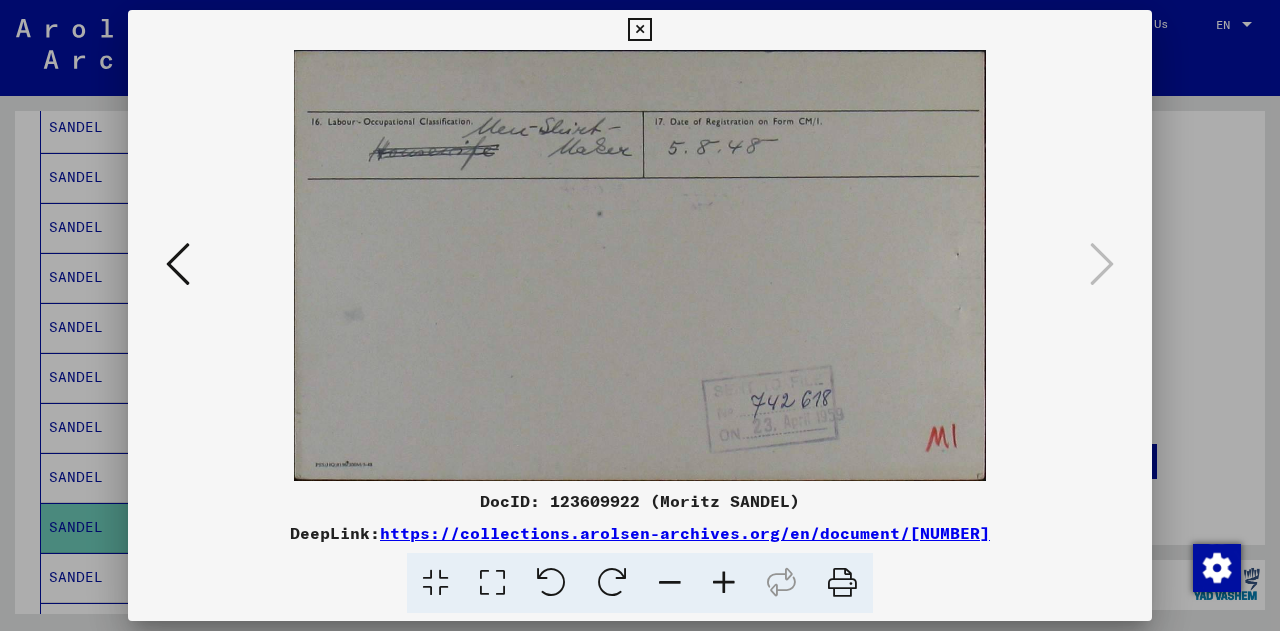 click at bounding box center [640, 265] 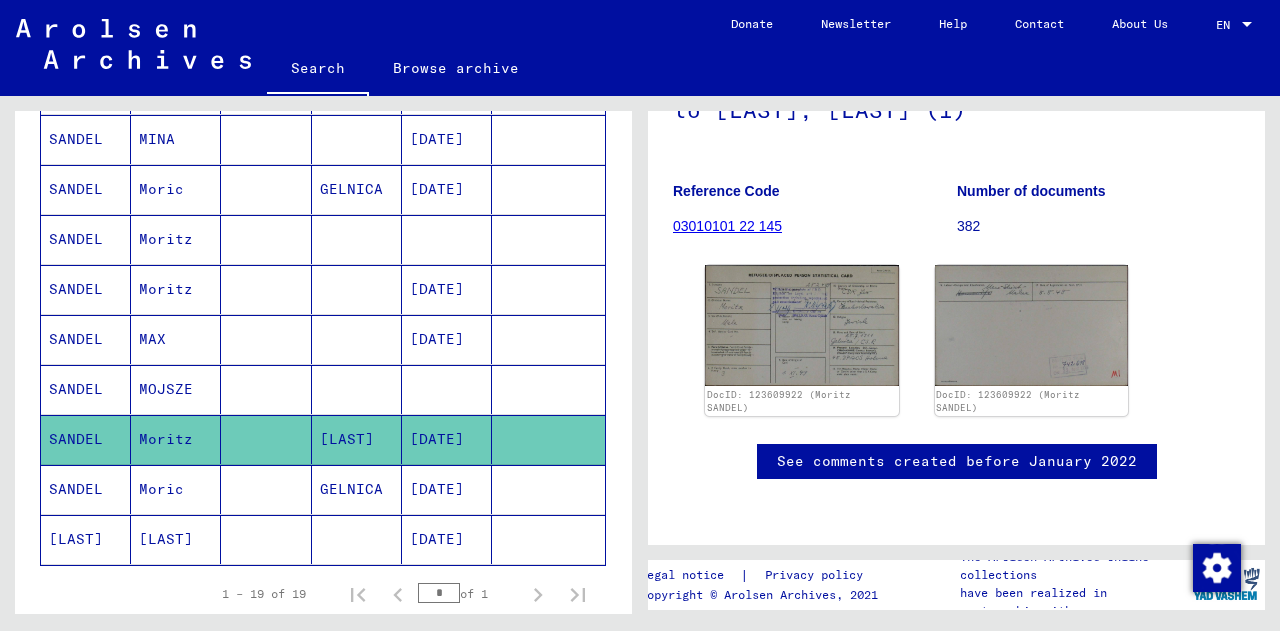 scroll, scrollTop: 793, scrollLeft: 0, axis: vertical 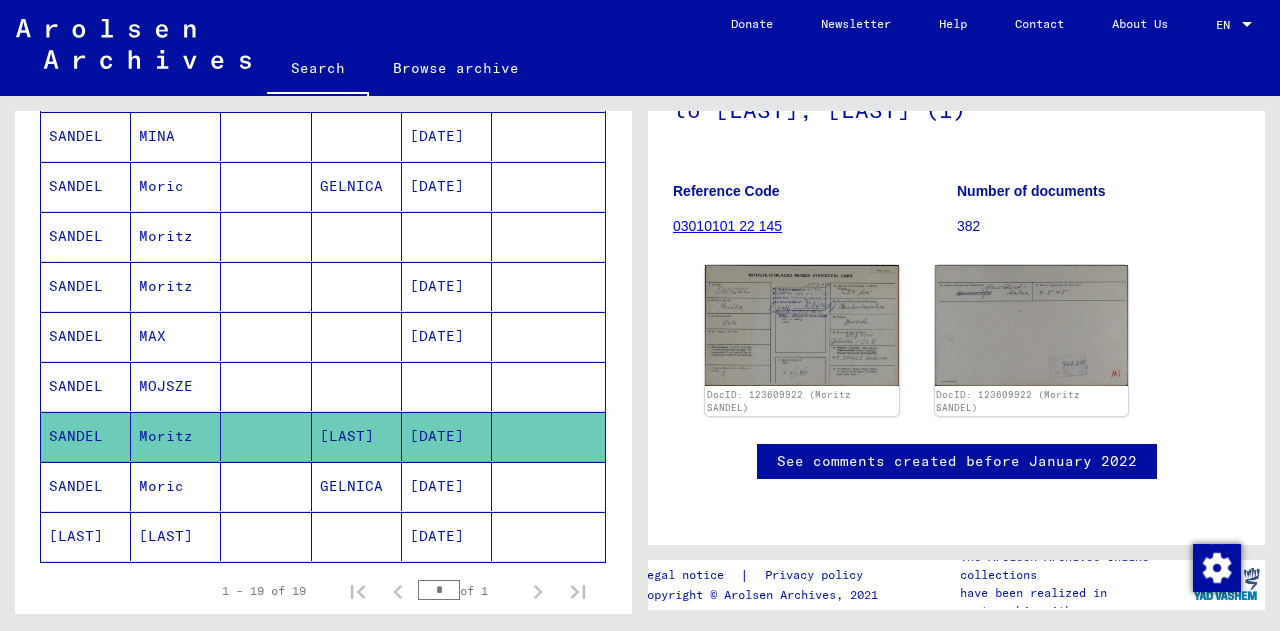click on "Moric" at bounding box center [176, 536] 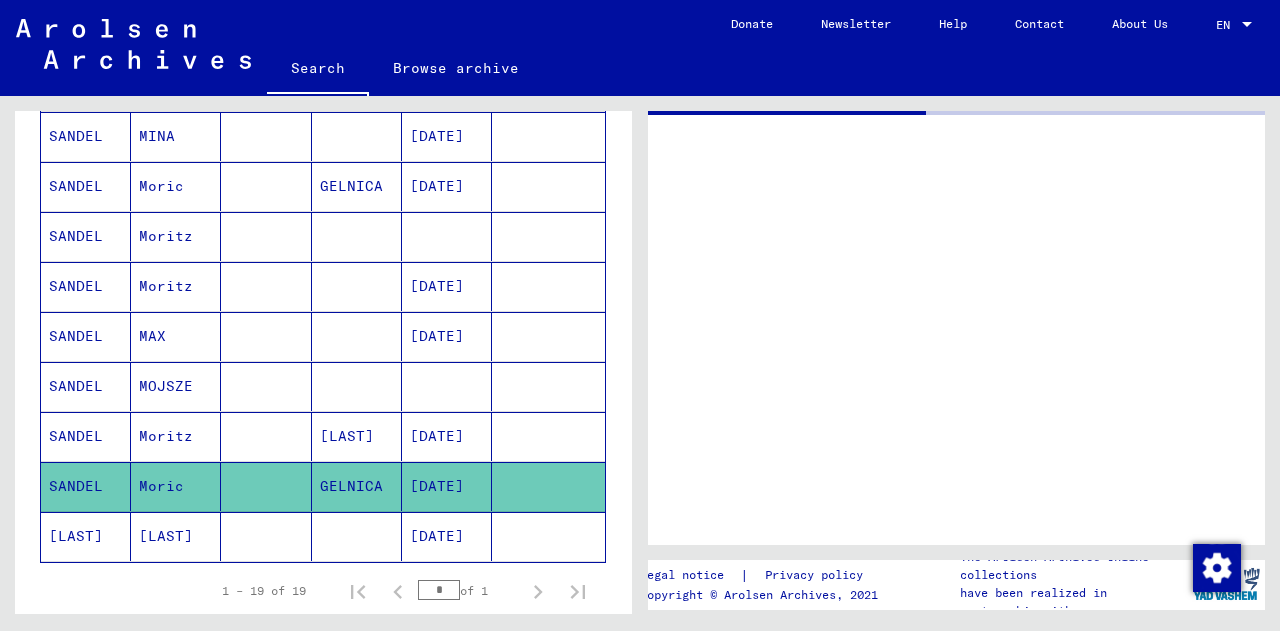 scroll, scrollTop: 0, scrollLeft: 0, axis: both 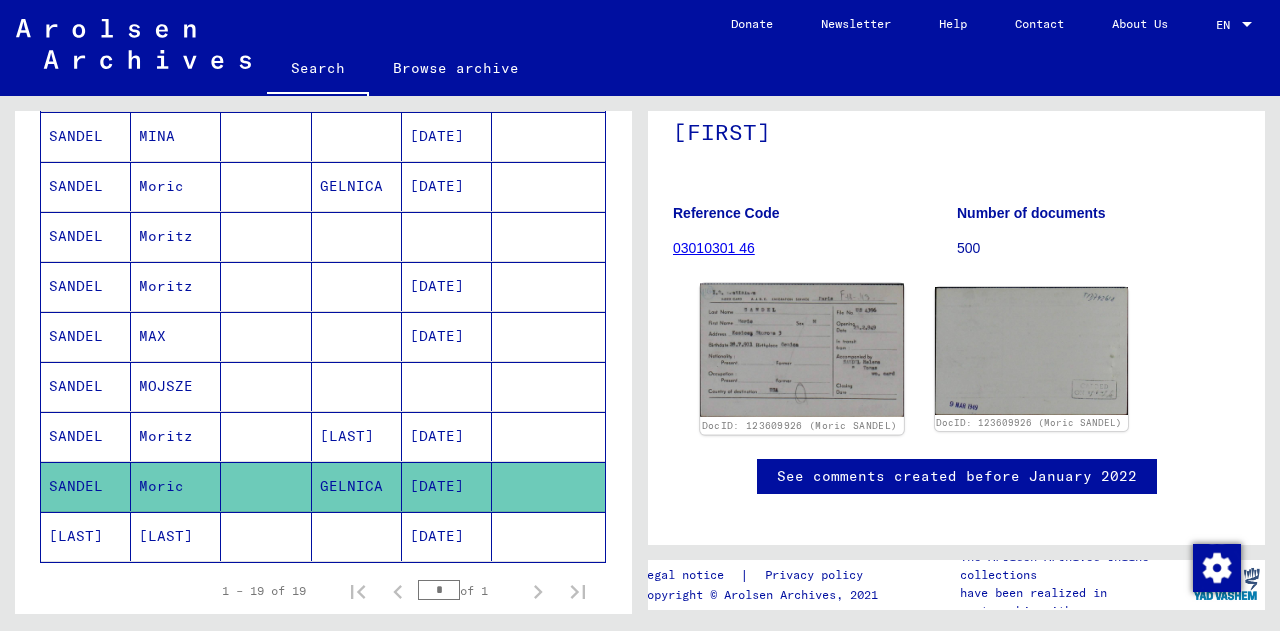 click 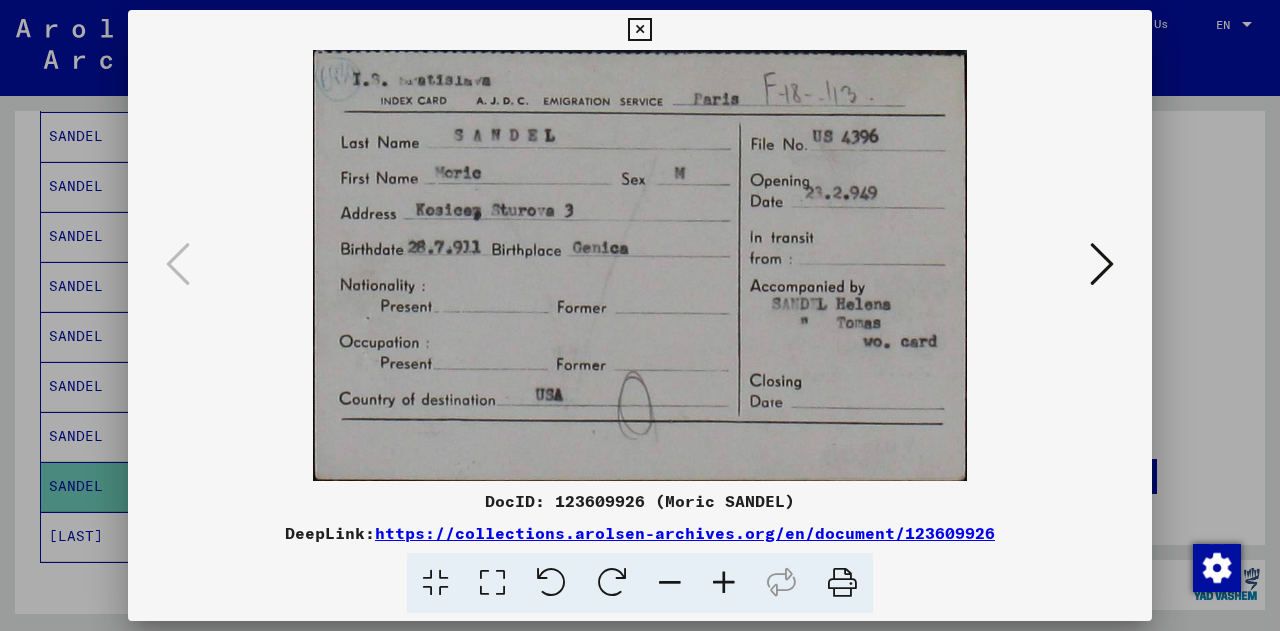click at bounding box center (640, 315) 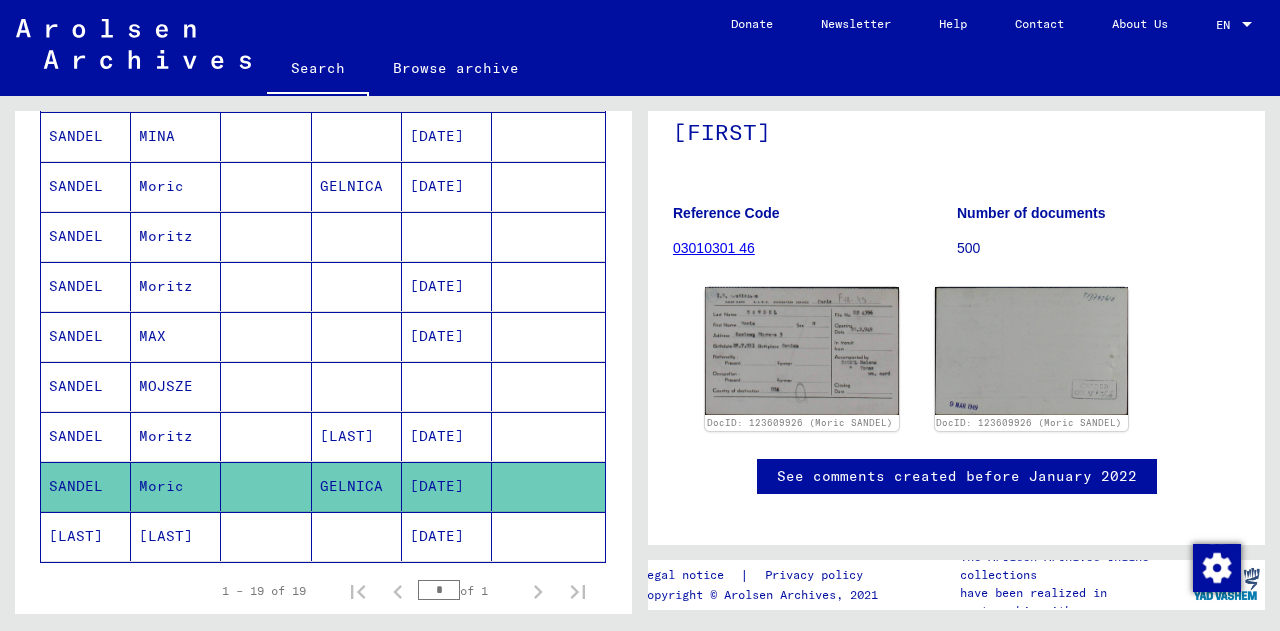click on "[DATE]" 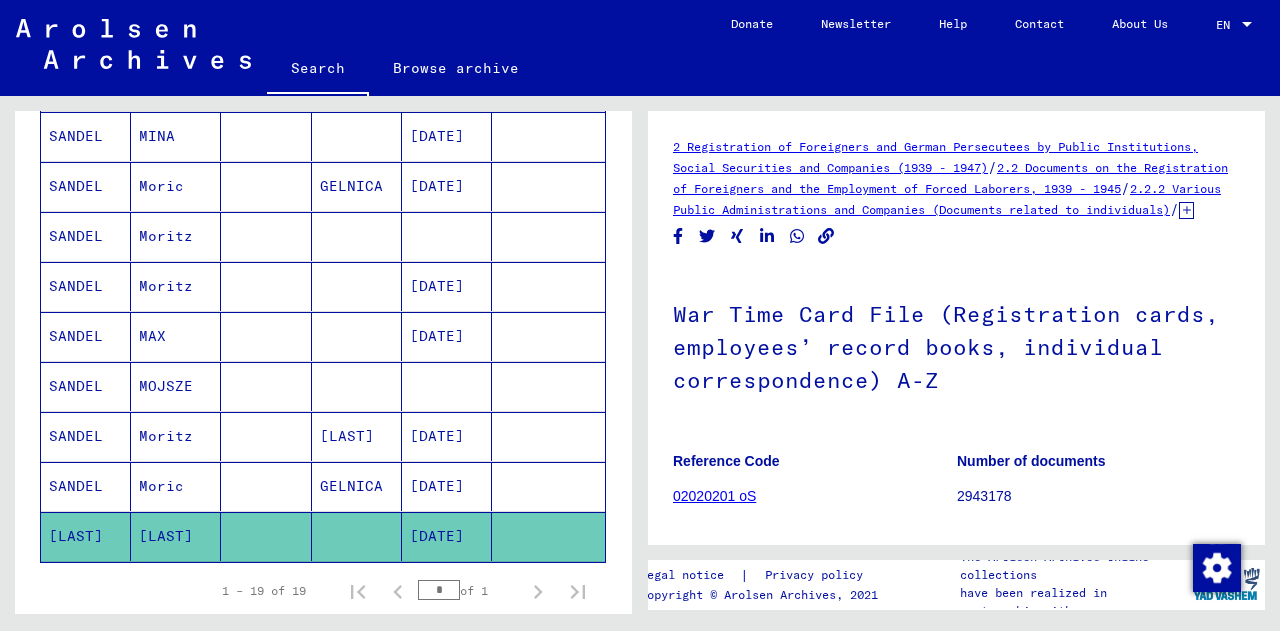 scroll, scrollTop: 0, scrollLeft: 0, axis: both 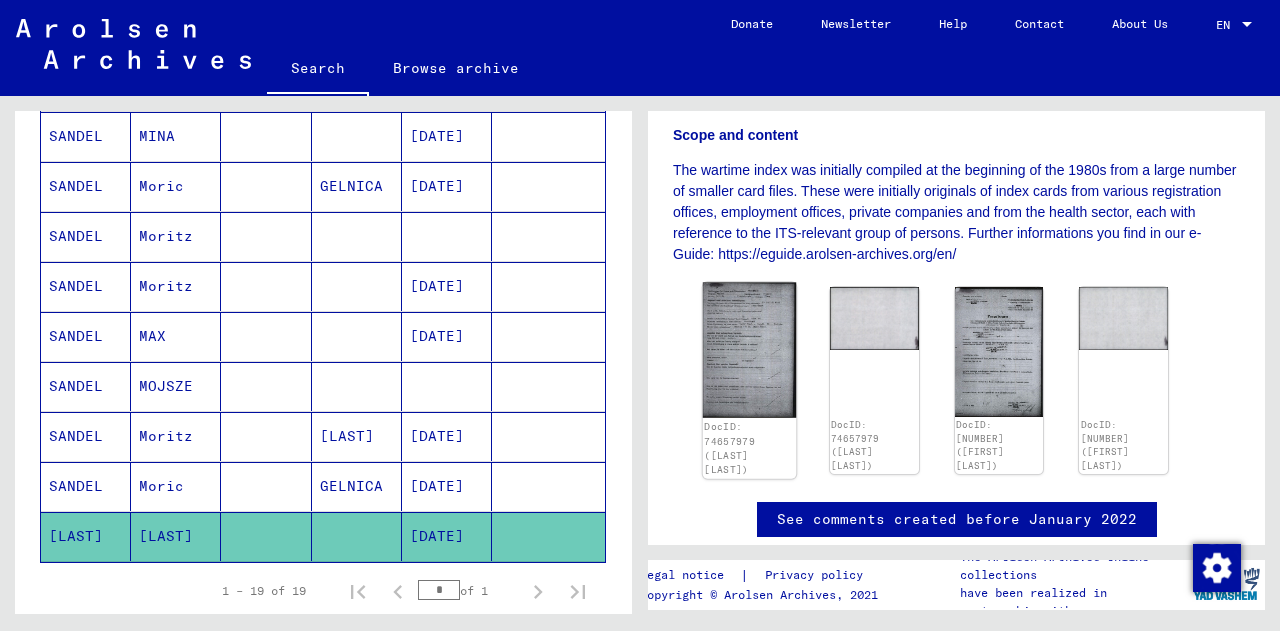 click 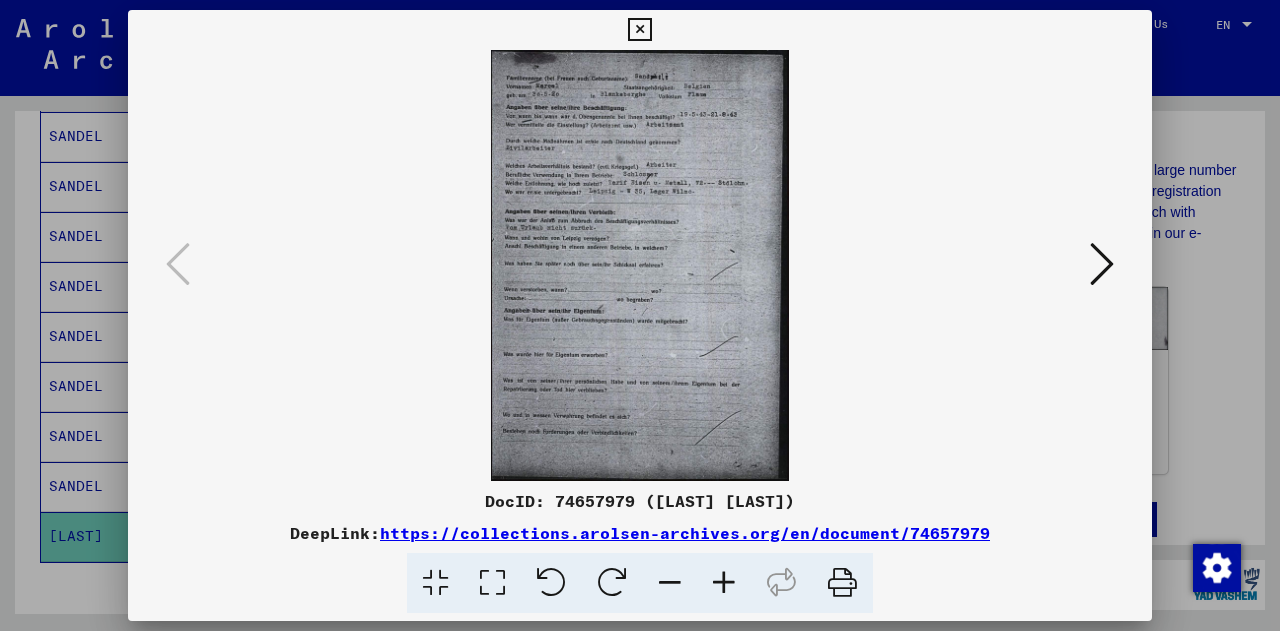 click at bounding box center [640, 315] 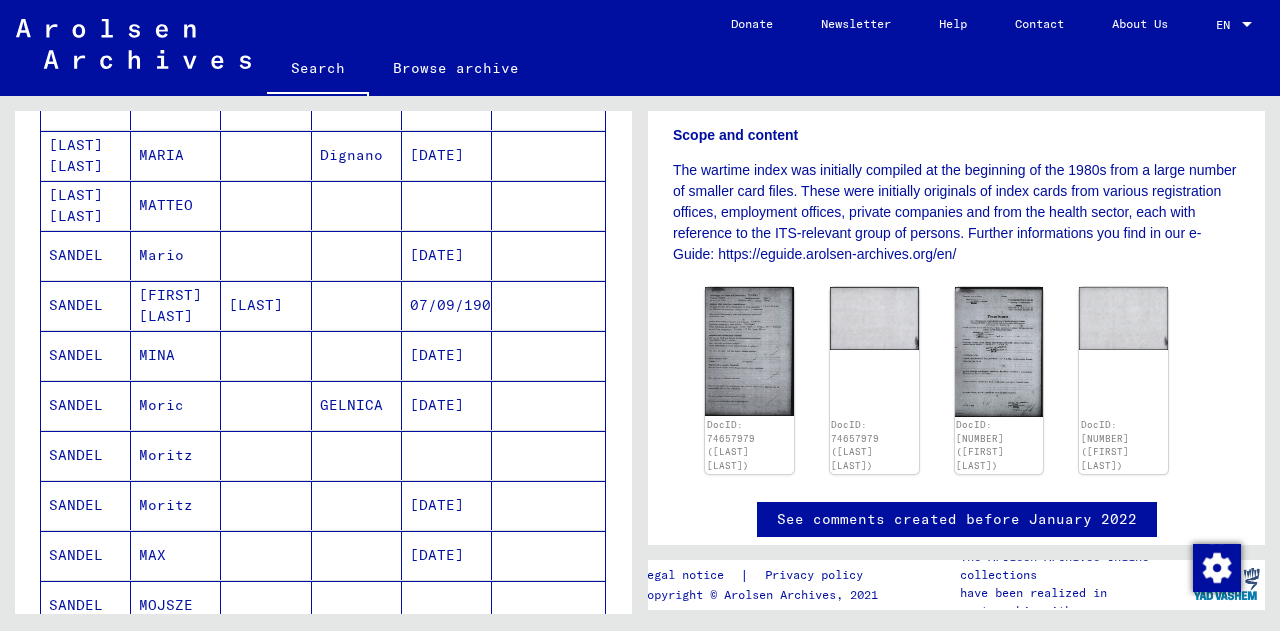scroll, scrollTop: 575, scrollLeft: 0, axis: vertical 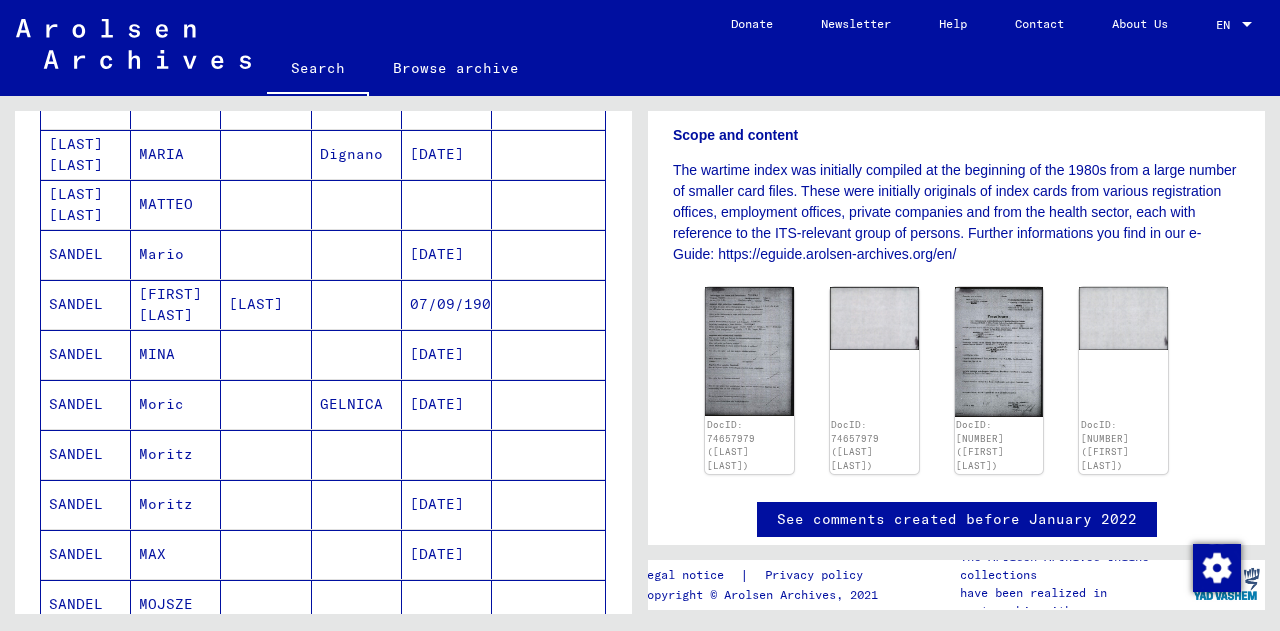 click at bounding box center (266, 454) 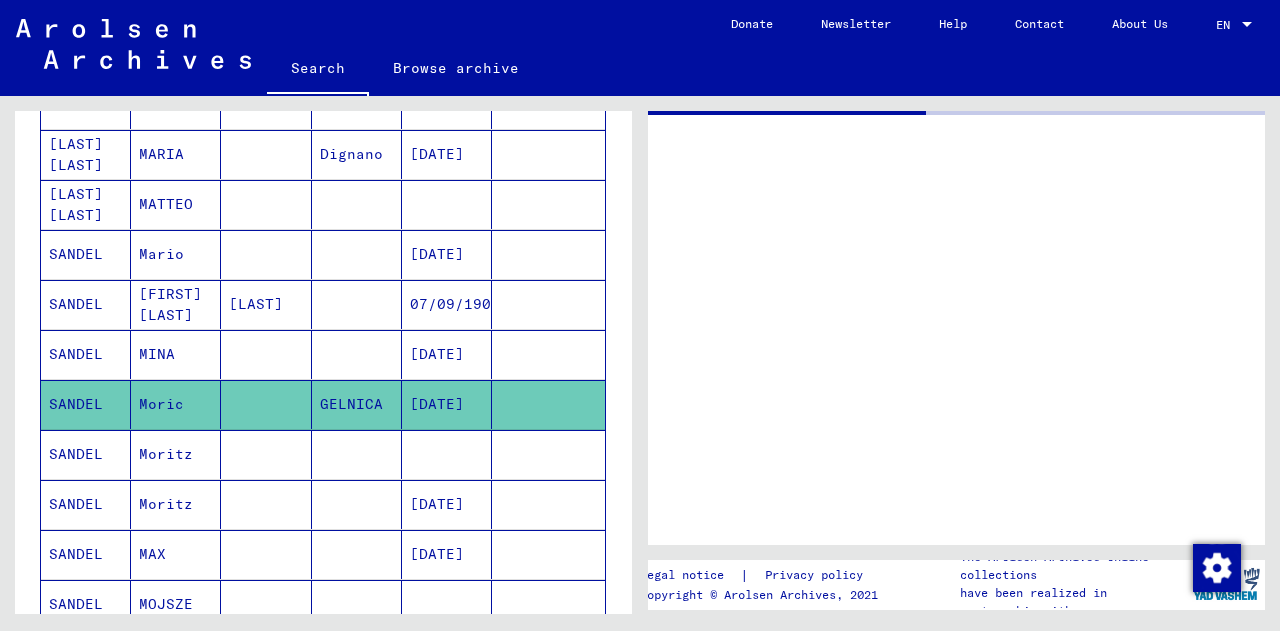 scroll, scrollTop: 0, scrollLeft: 0, axis: both 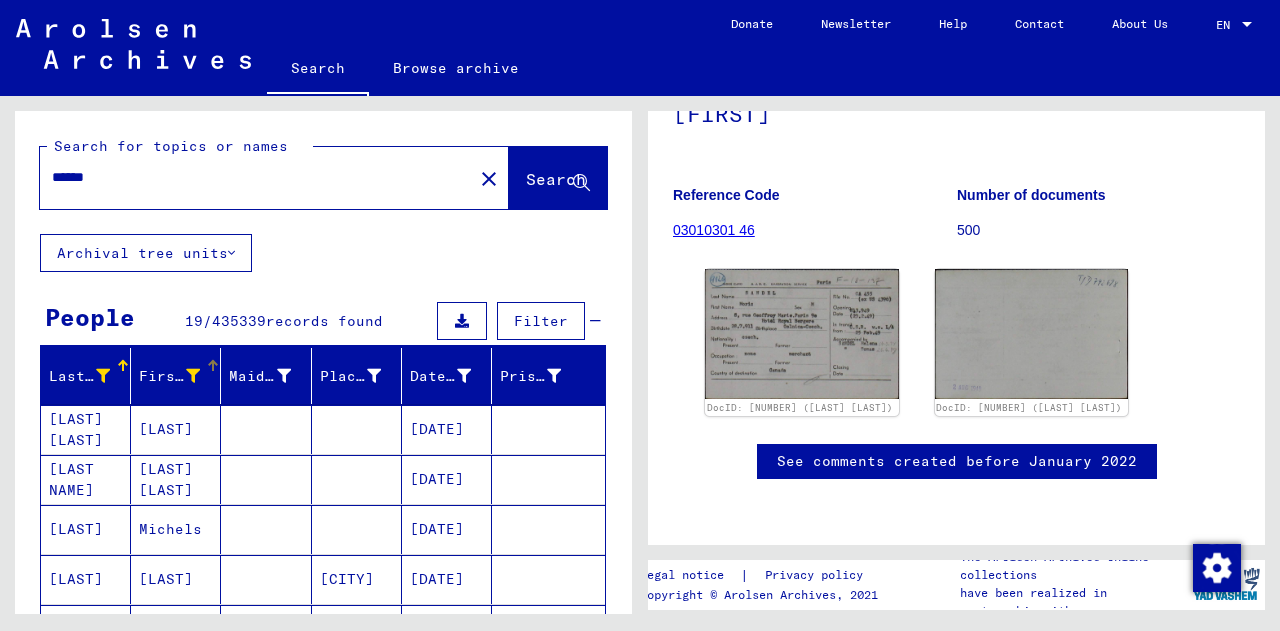 click at bounding box center [193, 376] 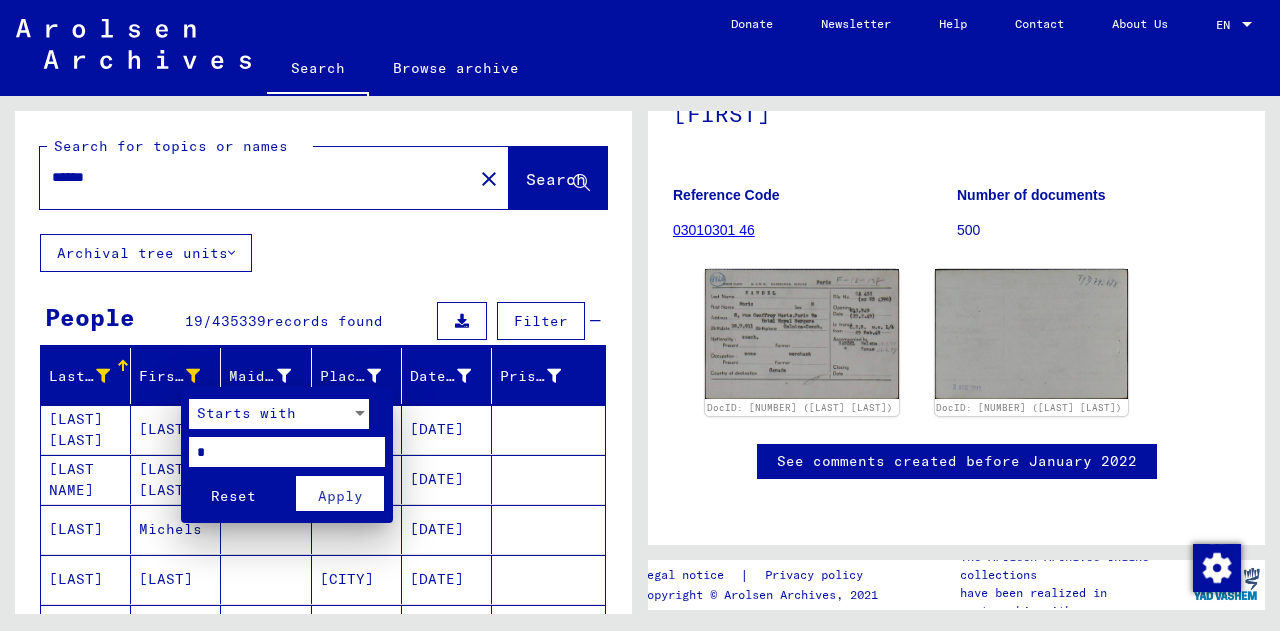 click on "*" at bounding box center (287, 452) 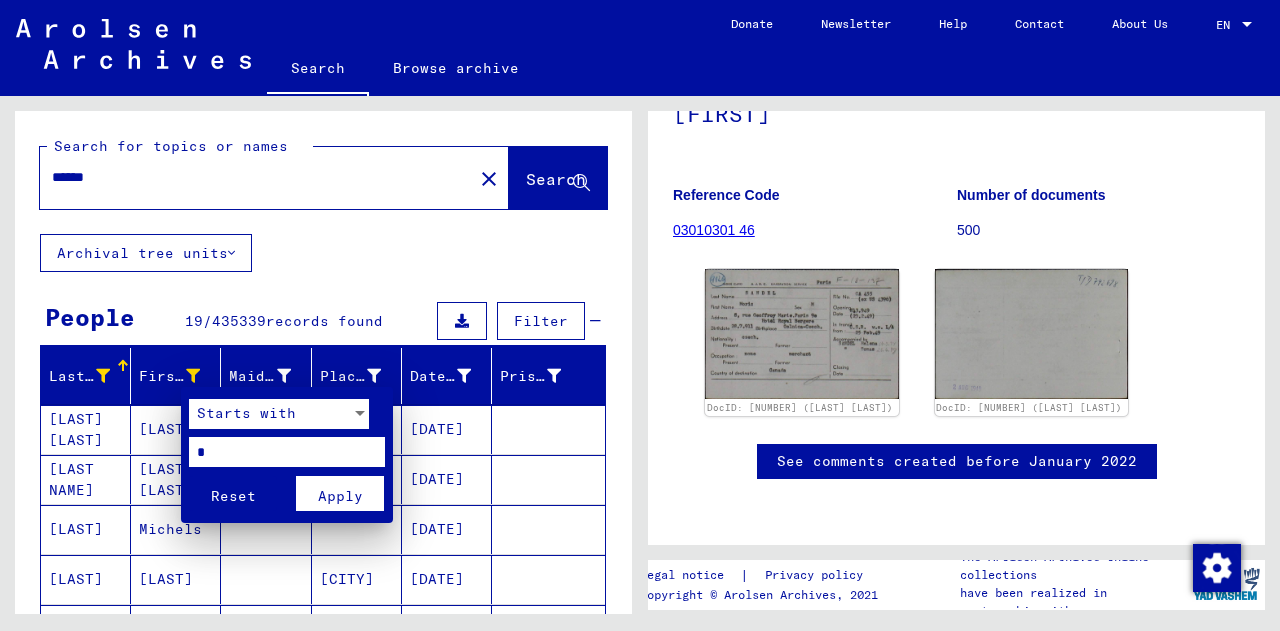 click on "*" at bounding box center (287, 452) 